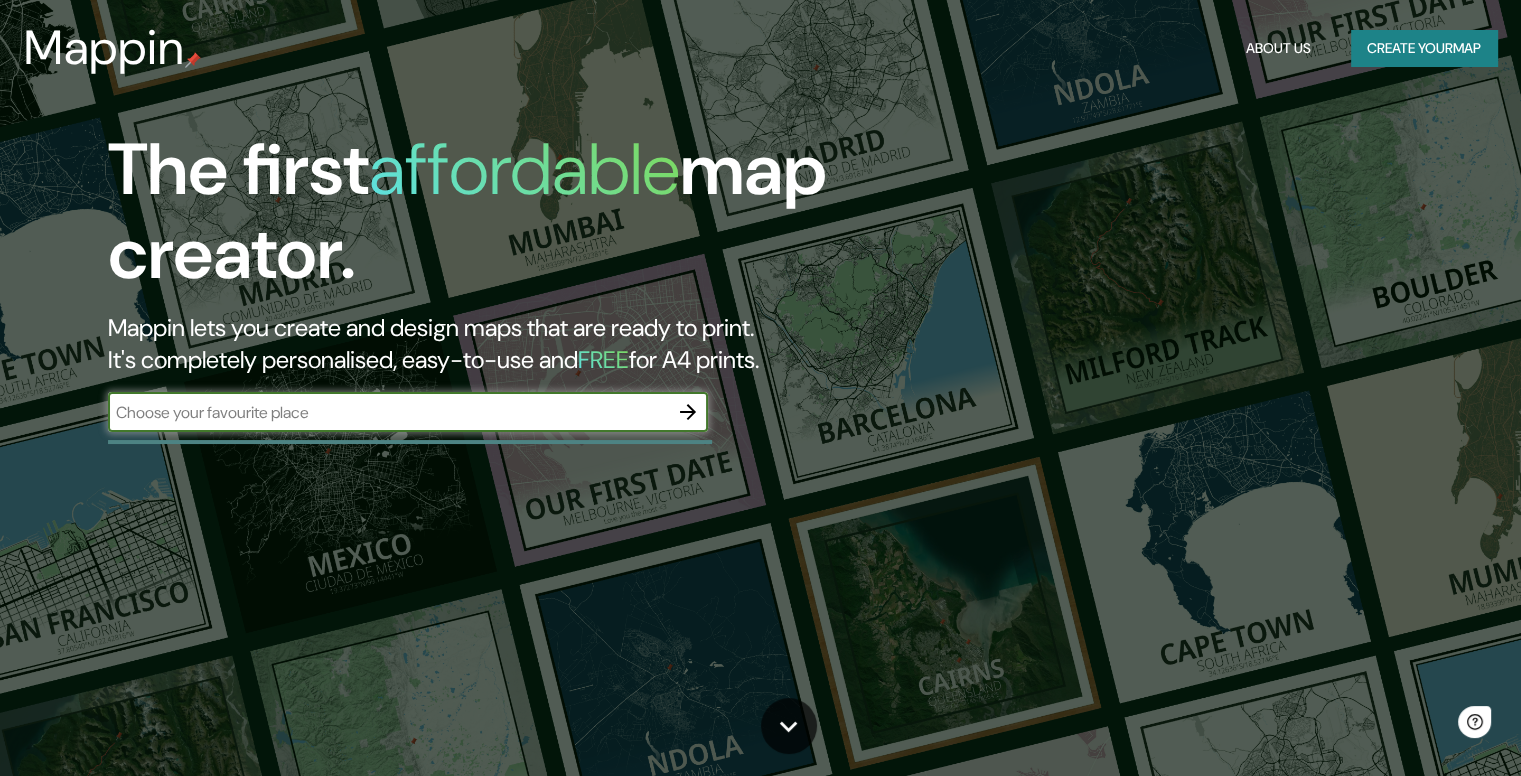 scroll, scrollTop: 0, scrollLeft: 0, axis: both 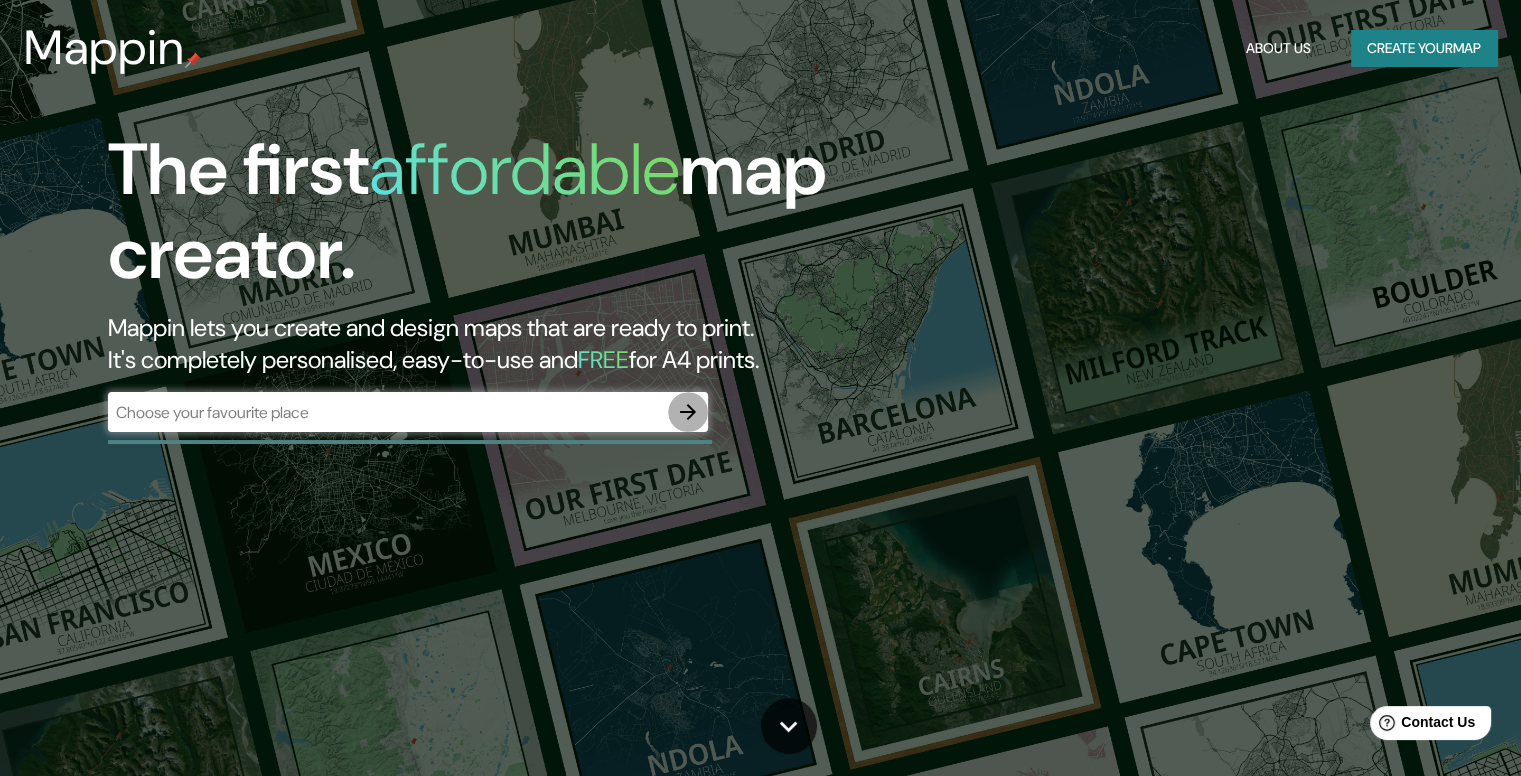 click at bounding box center [688, 412] 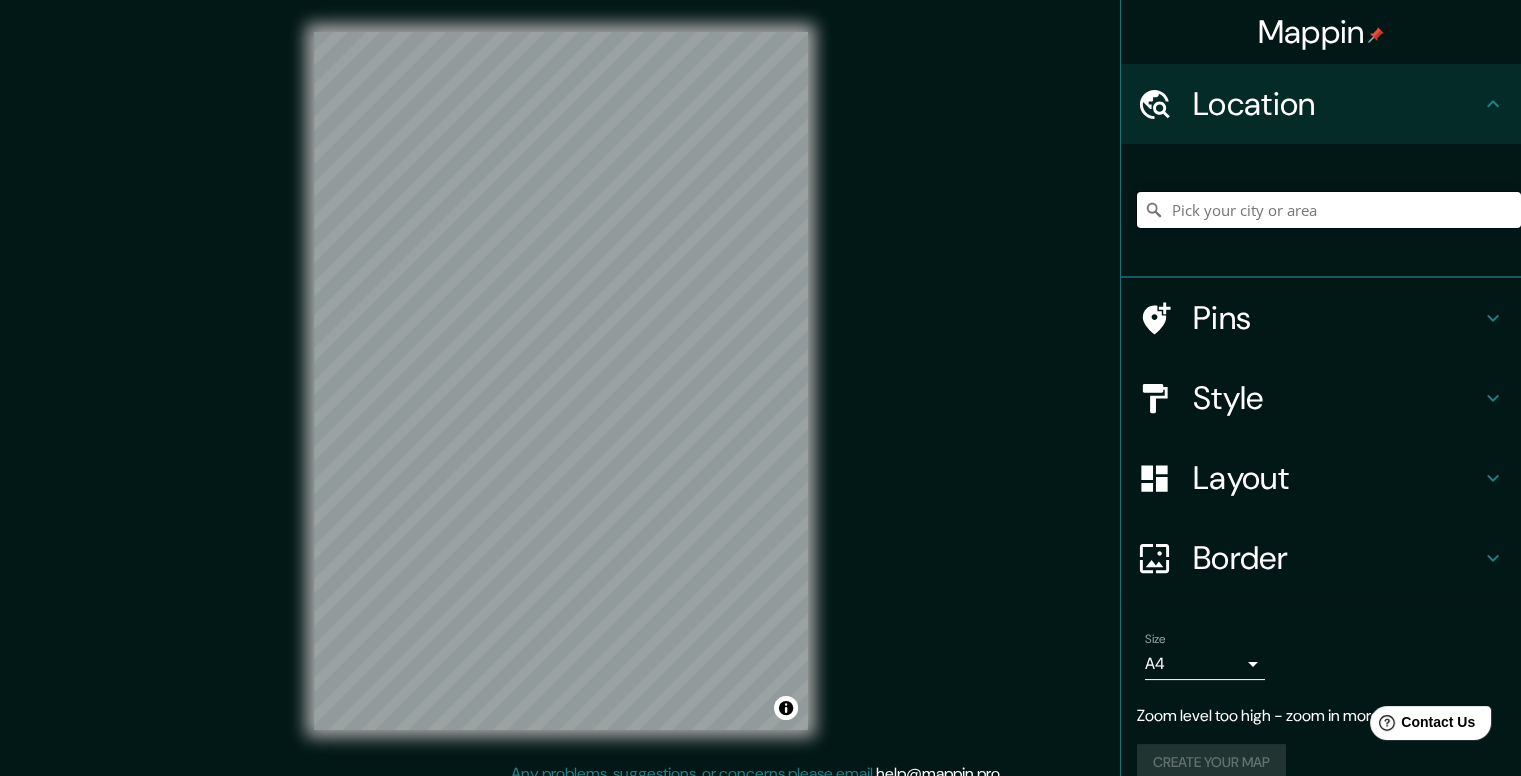 click at bounding box center [1329, 210] 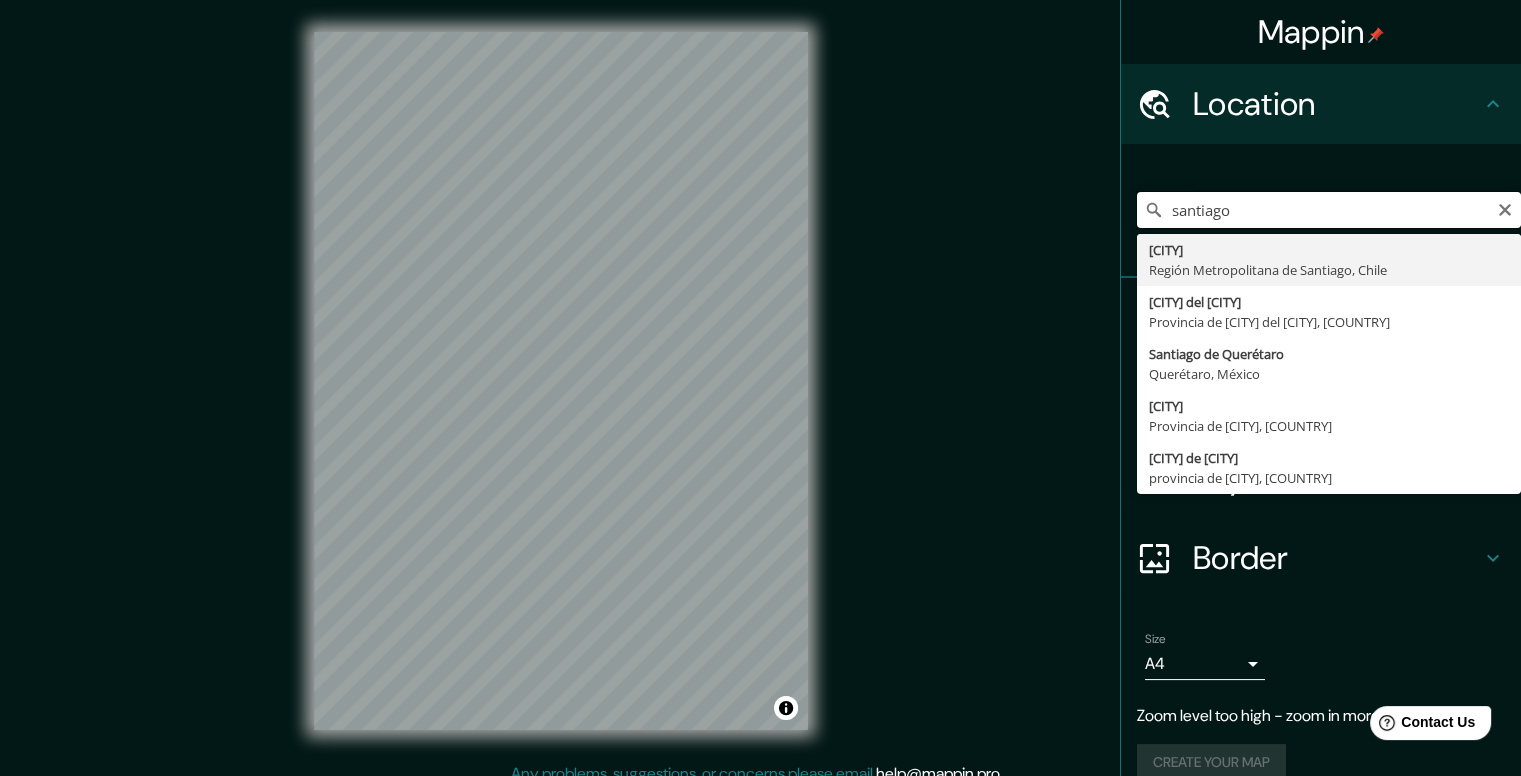 type on "santiago" 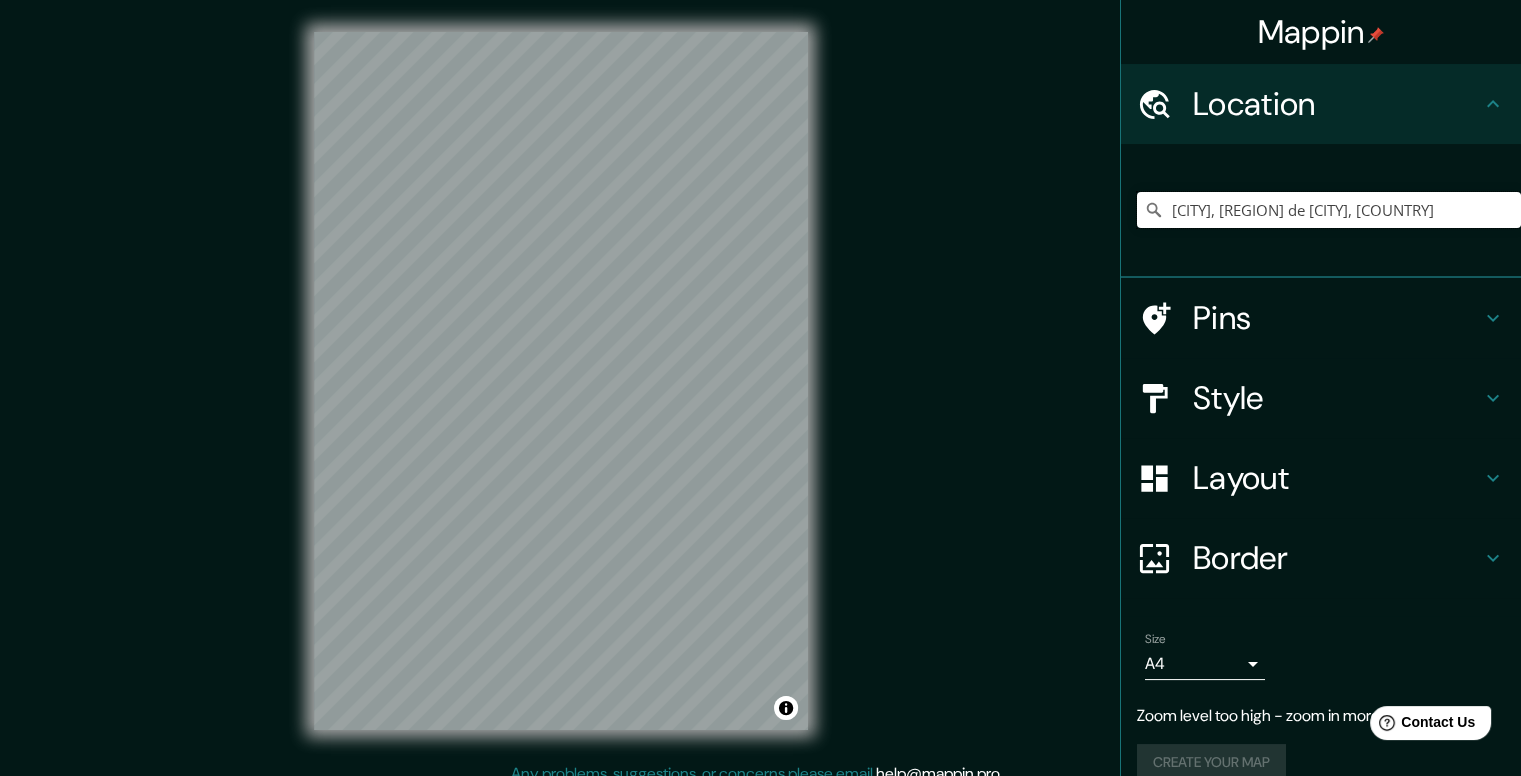 scroll, scrollTop: 0, scrollLeft: 0, axis: both 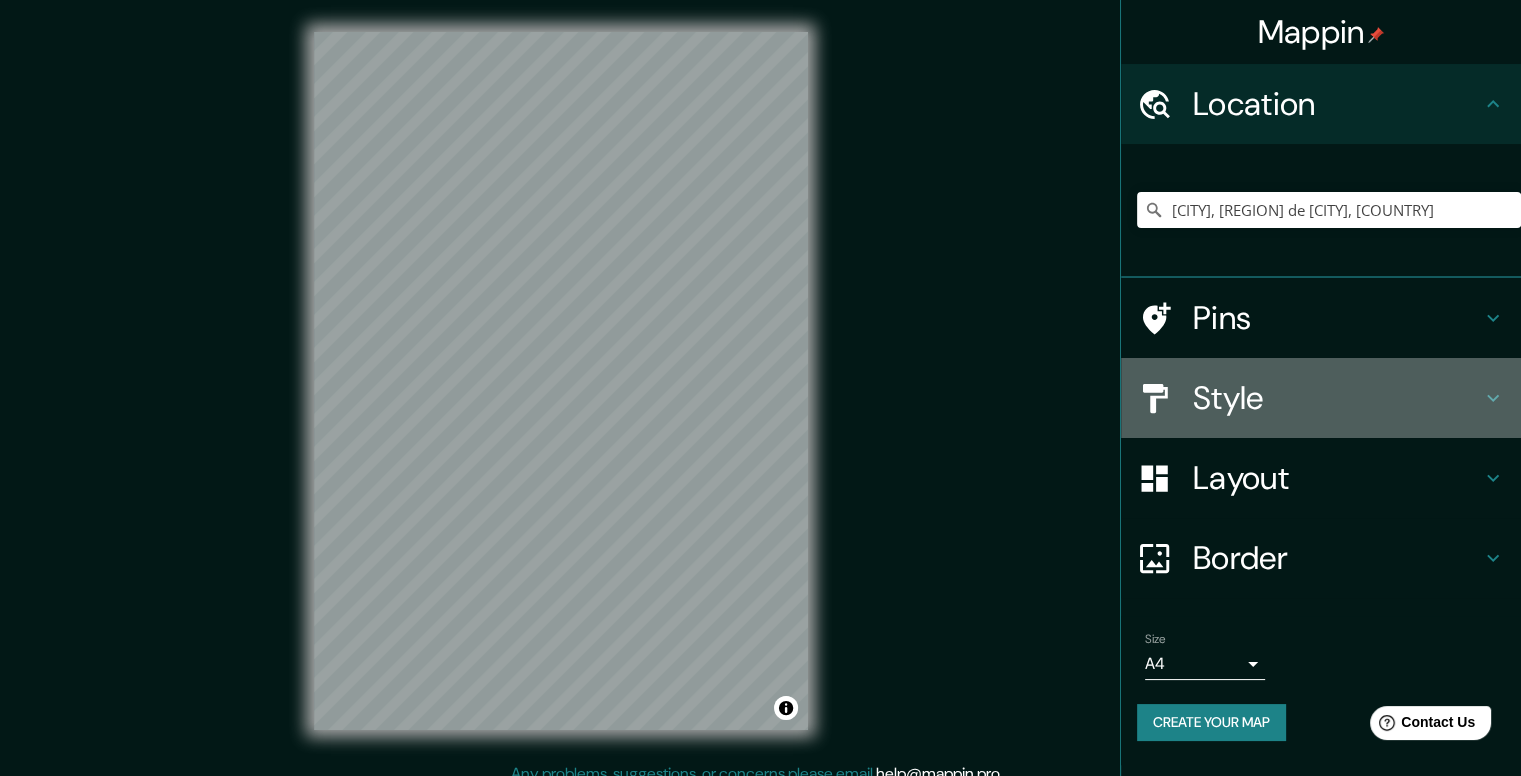 click on "Style" at bounding box center (1337, 104) 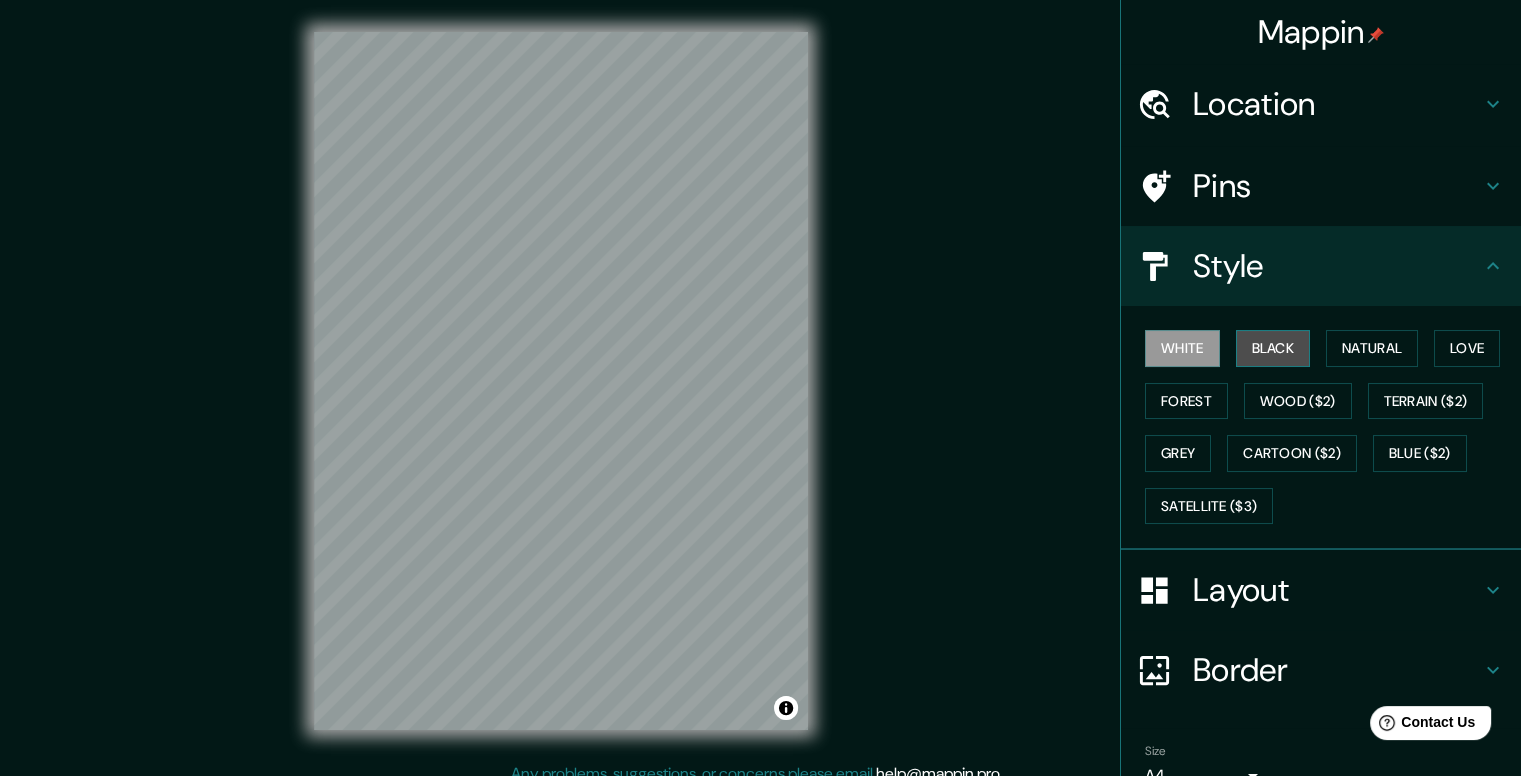 click on "Black" at bounding box center [1273, 348] 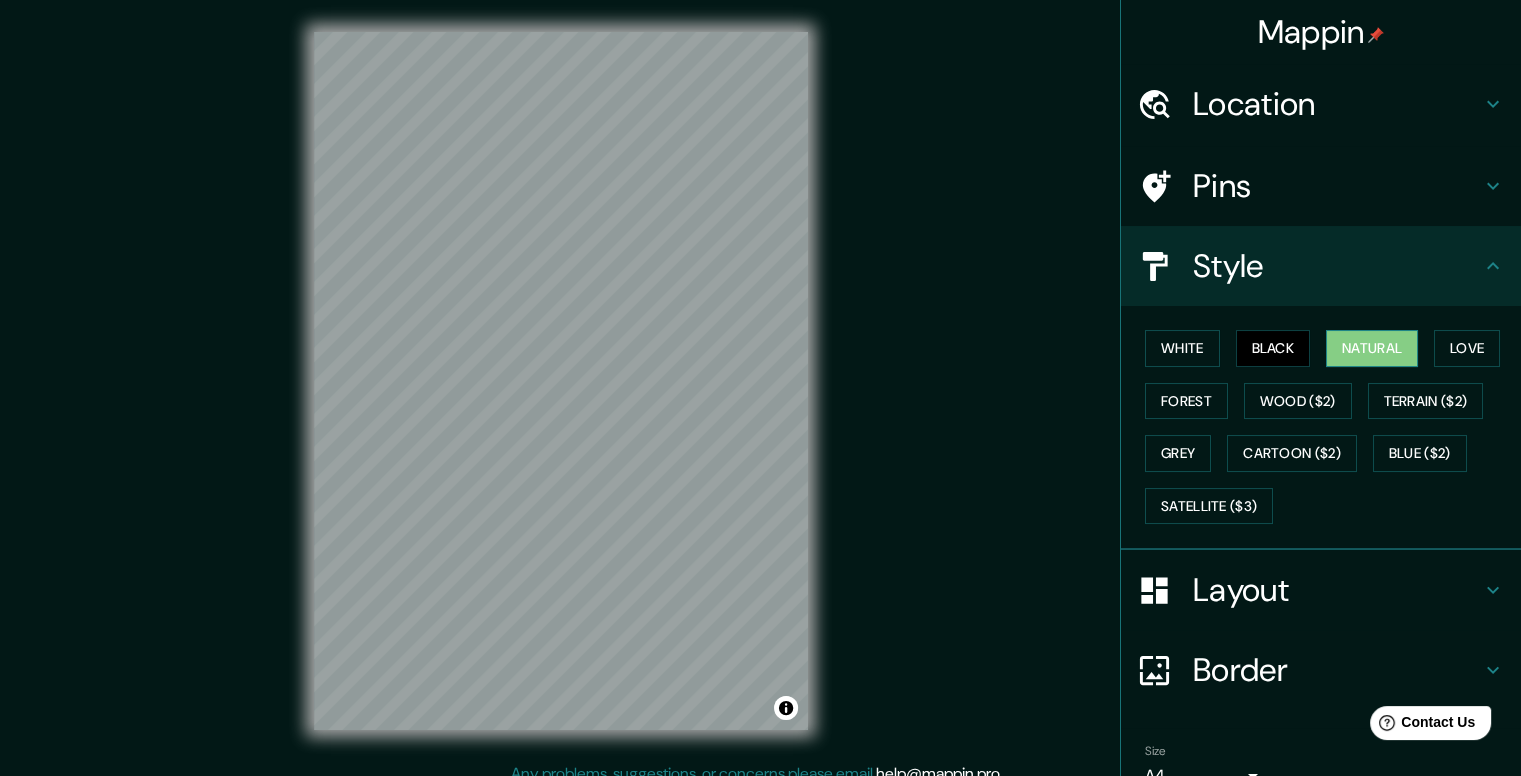 click on "Natural" at bounding box center (1372, 348) 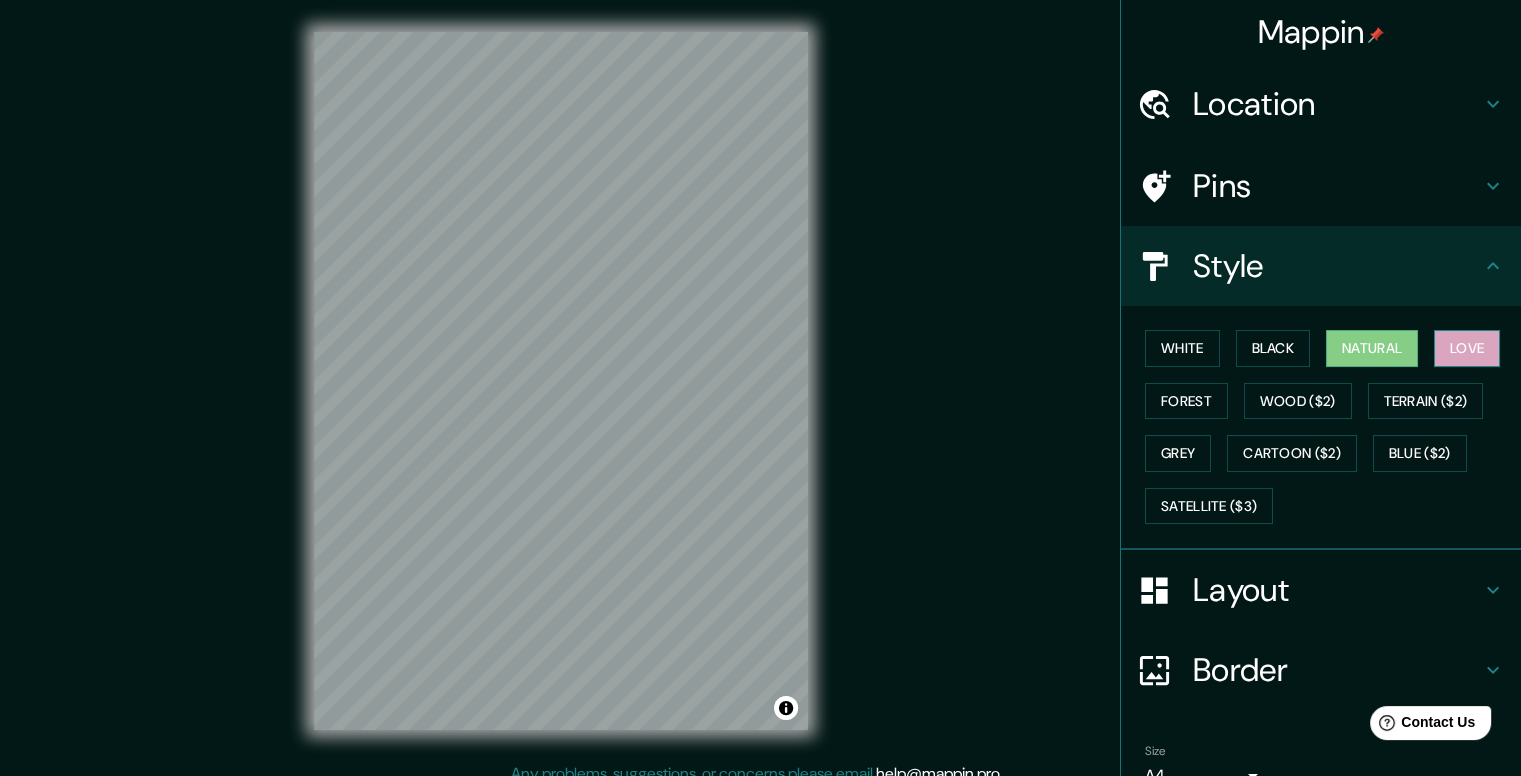 click on "Love" at bounding box center (1467, 348) 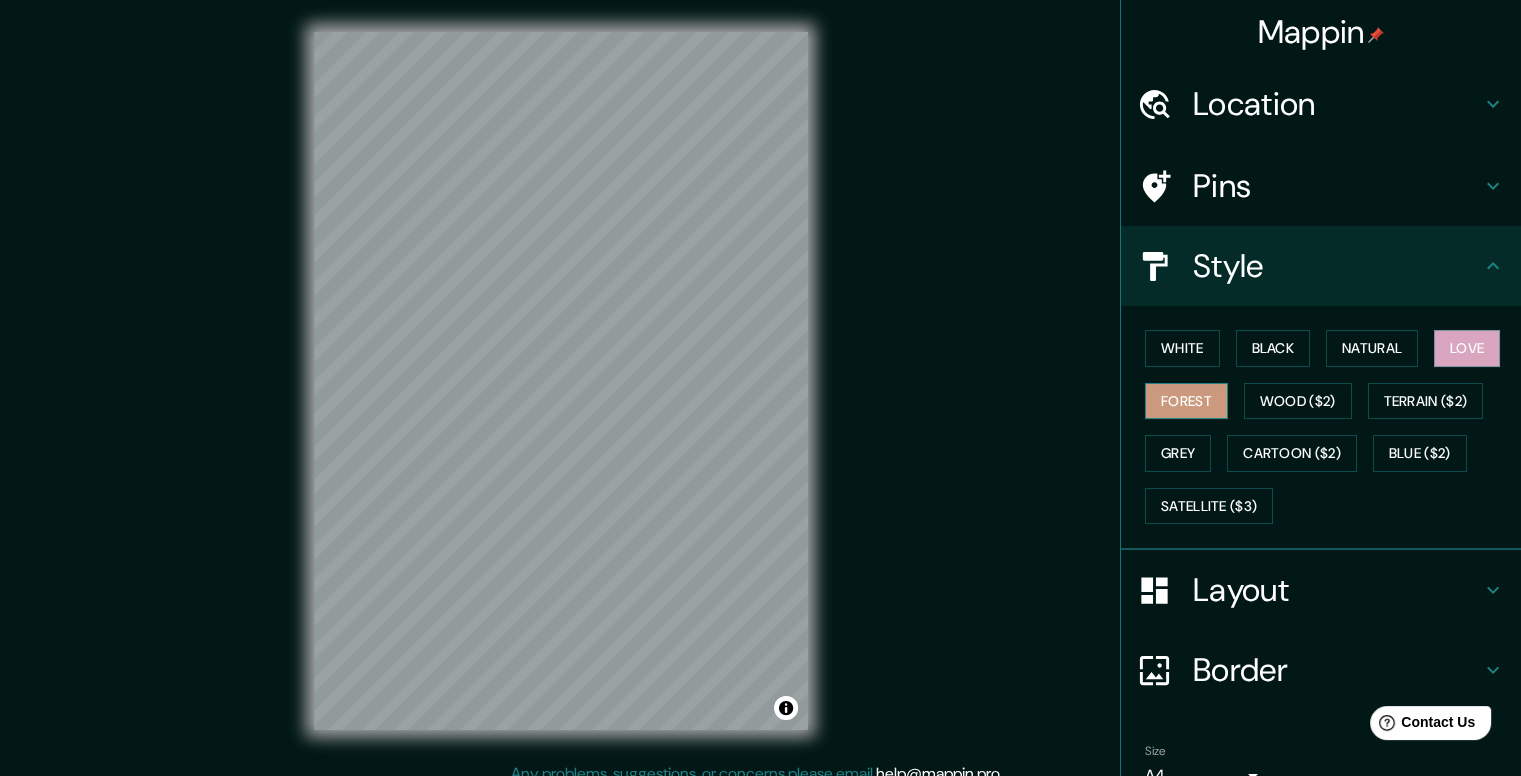 click on "Forest" at bounding box center (1186, 401) 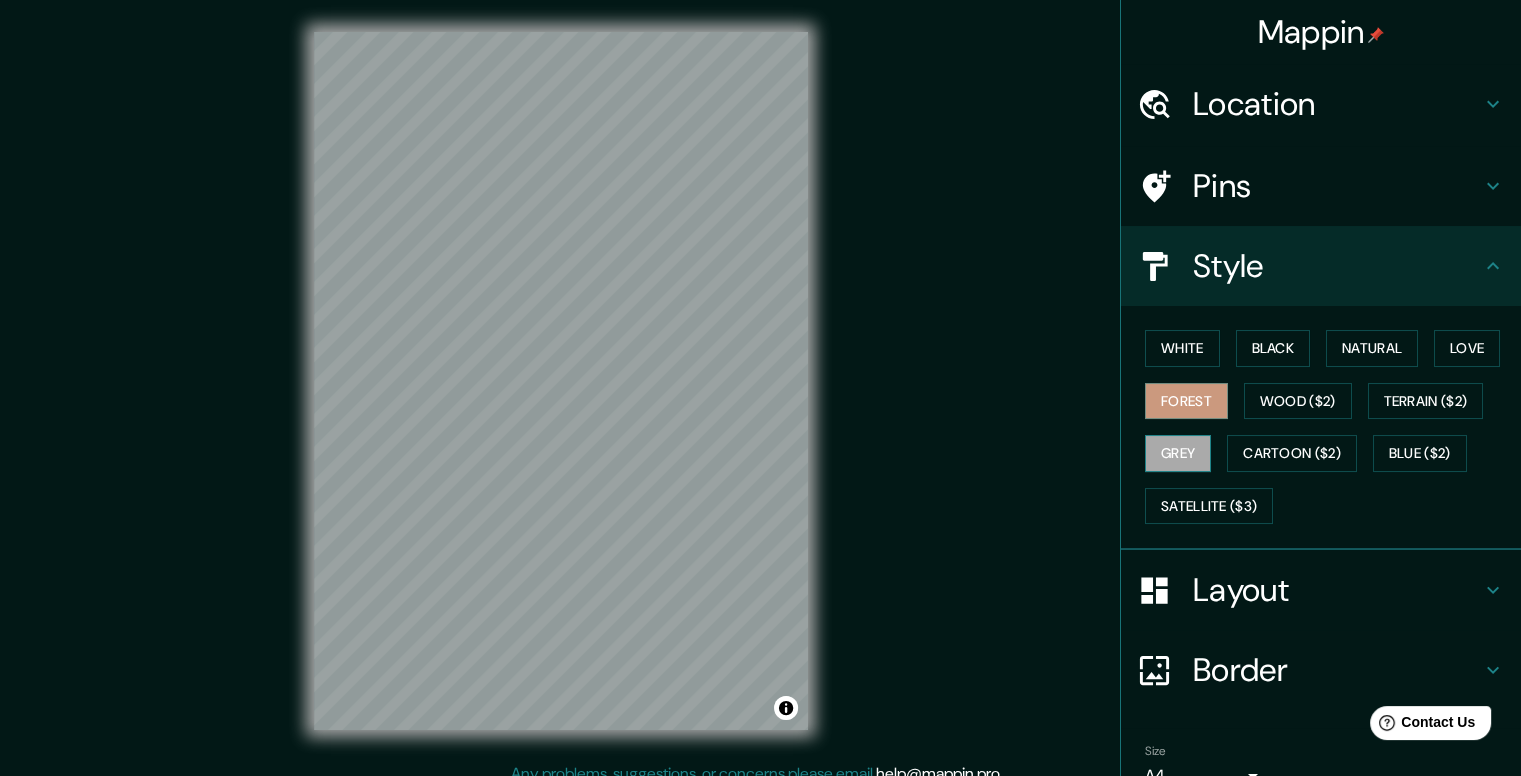 click on "Grey" at bounding box center (1178, 453) 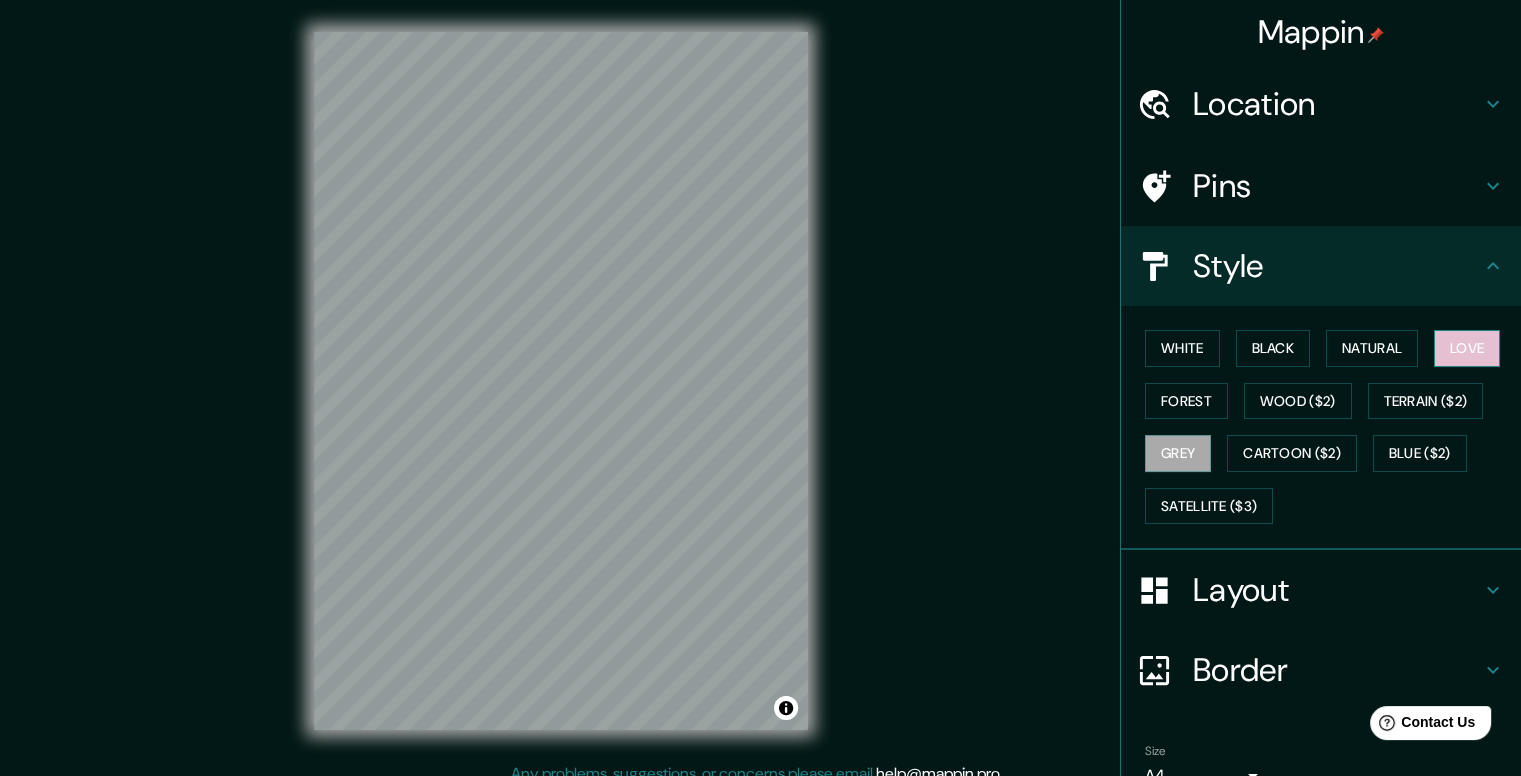 click on "Love" at bounding box center (1467, 348) 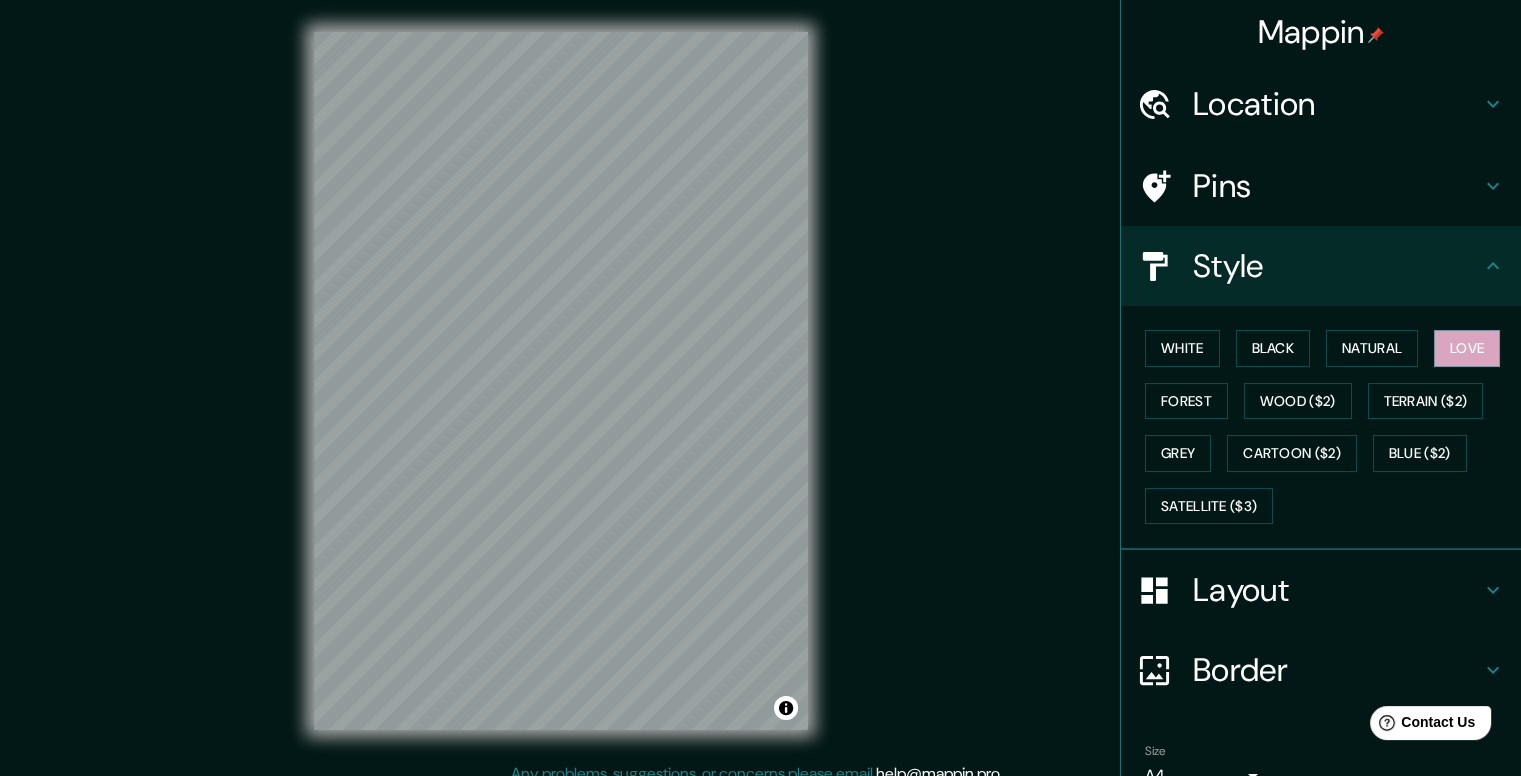 click on "Mappin Location [CITY], Región Metropolitana de [CITY], Chile Pins Style White Black Natural Love Forest Wood ($2) Terrain ($2) Grey Cartoon ($2) Blue ($2) Satellite ($3) Layout Border Choose a border.  Hint : you can make layers of the frame opaque to create some cool effects. None Simple Transparent Fancy Size A4 single Create your map © Mapbox   © OpenStreetMap   Improve this map Any problems, suggestions, or concerns please email    help@mappin.pro . . ." at bounding box center (760, 397) 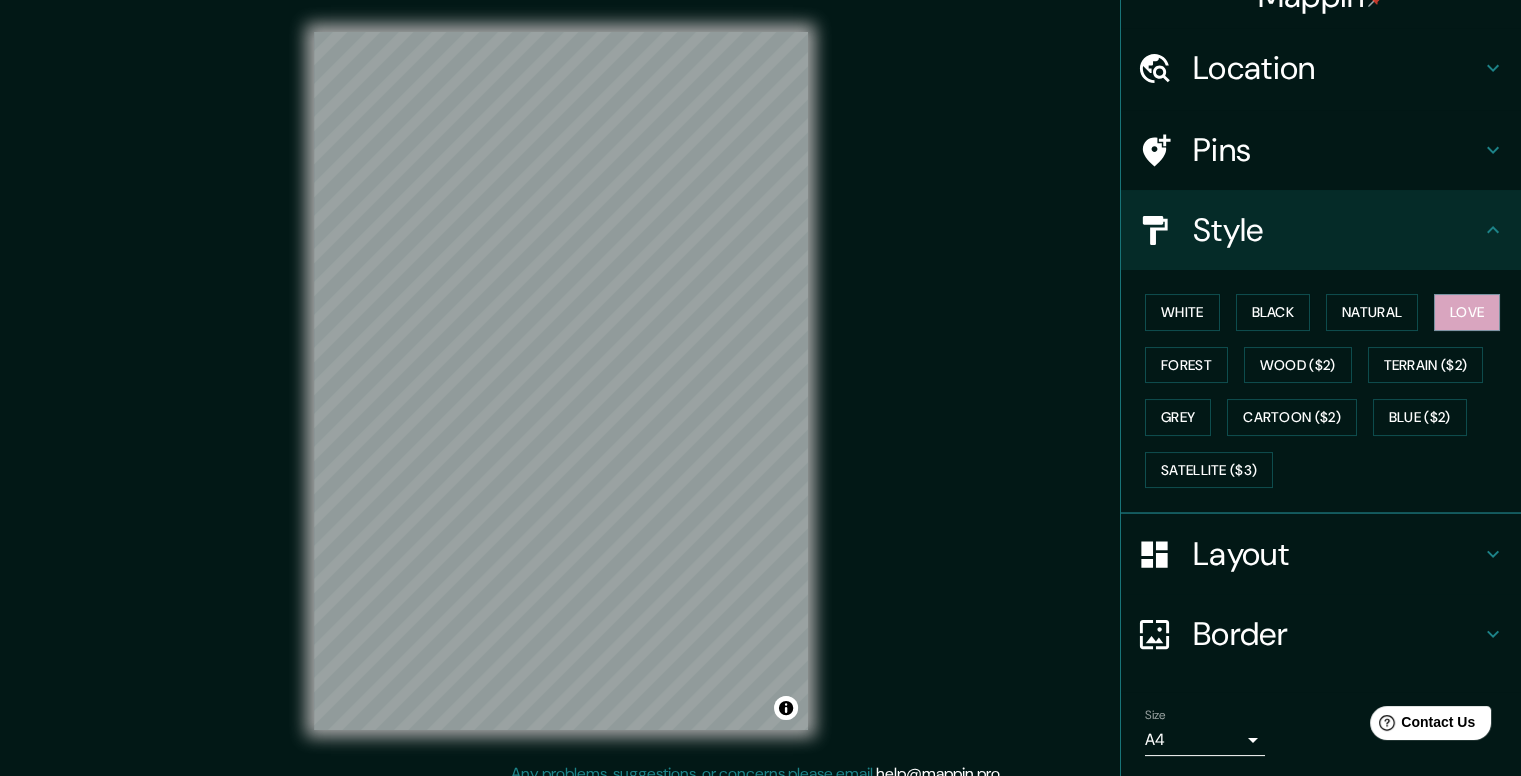 scroll, scrollTop: 97, scrollLeft: 0, axis: vertical 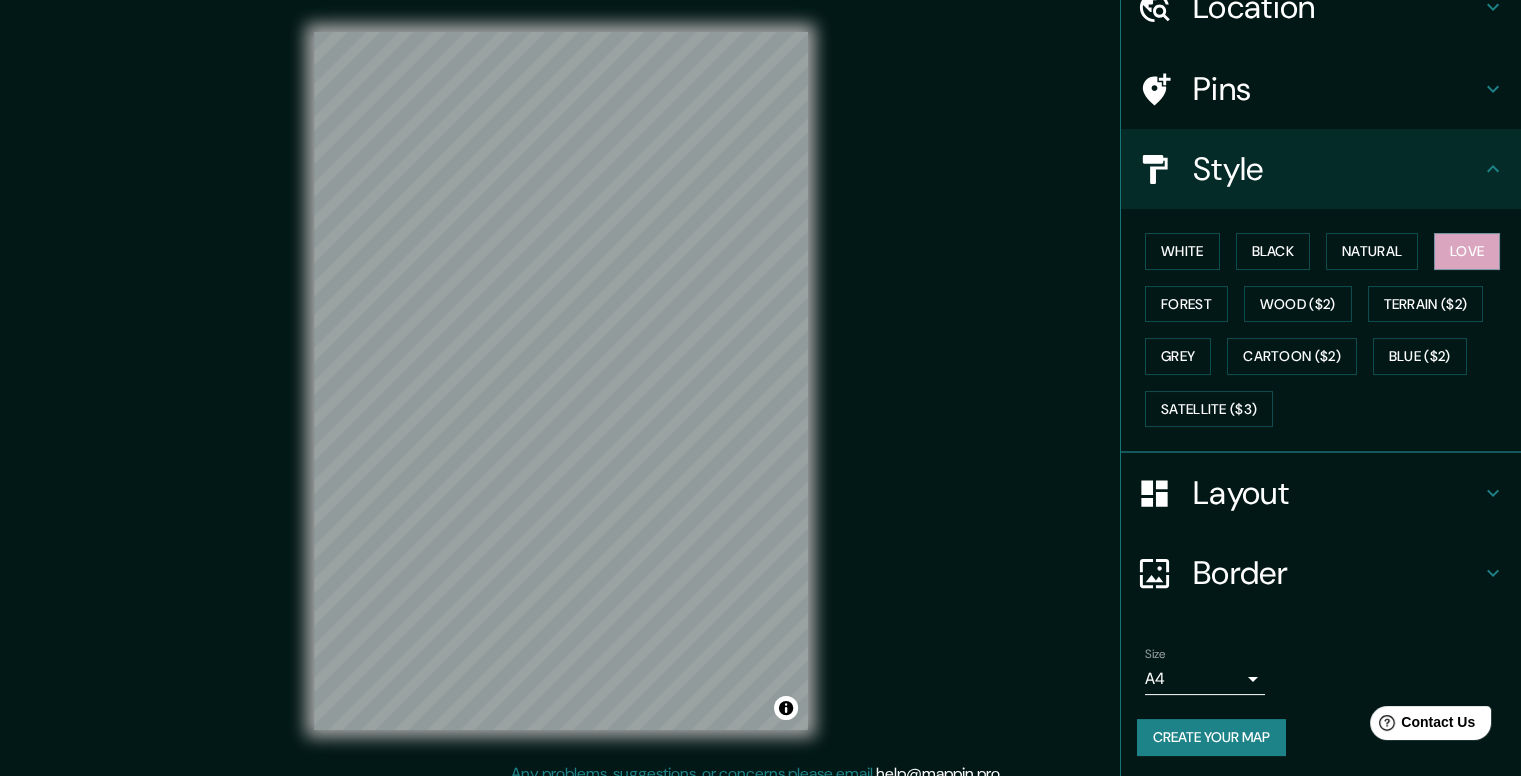 click on "Mappin Location [CITY], Región Metropolitana de [CITY], Chile Pins Style White Black Natural Love Forest Wood ($2) Terrain ($2) Grey Cartoon ($2) Blue ($2) Satellite ($3) Layout Border Choose a border.  Hint : you can make layers of the frame opaque to create some cool effects. None Simple Transparent Fancy Size A4 single Create your map © Mapbox   © OpenStreetMap   Improve this map Any problems, suggestions, or concerns please email    help@mappin.pro . . ." at bounding box center [760, 388] 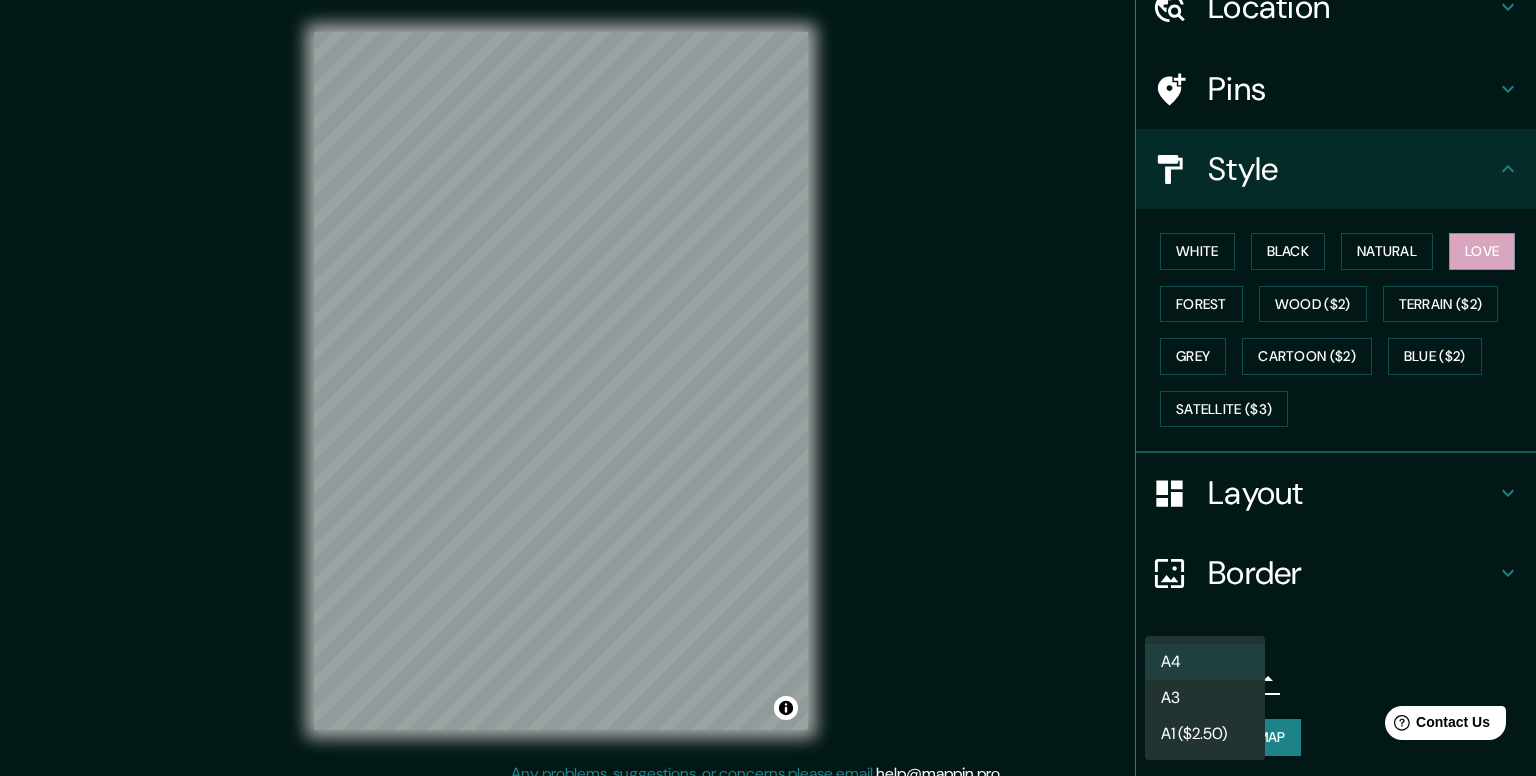 click on "A3" at bounding box center (1205, 698) 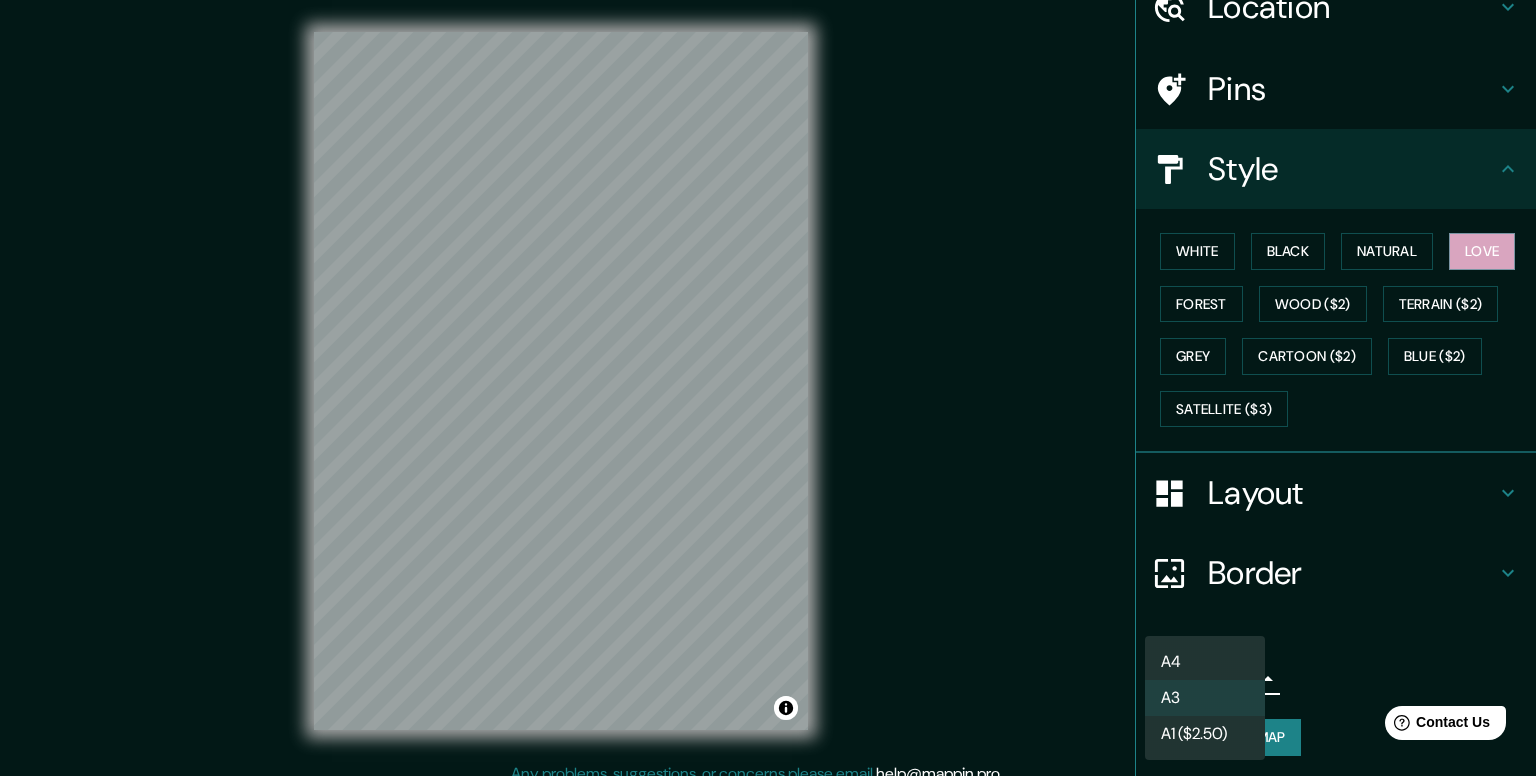 click on "Mappin Location Santiago, Región Metropolitana de Santiago, Chile Pins Style White Black Natural Love Forest Wood ($2) Terrain ($2) Grey Cartoon ($2) Blue ($2) Satellite ($3) Layout Border Choose a border.  Hint : you can make layers of the frame opaque to create some cool effects. None Simple Transparent Fancy Size A3 a4 Create your map © Mapbox   © OpenStreetMap   Improve this map Any problems, suggestions, or concerns please email    help@mappin.pro . . . A4 A3 A1 ($2.50)" at bounding box center (768, 388) 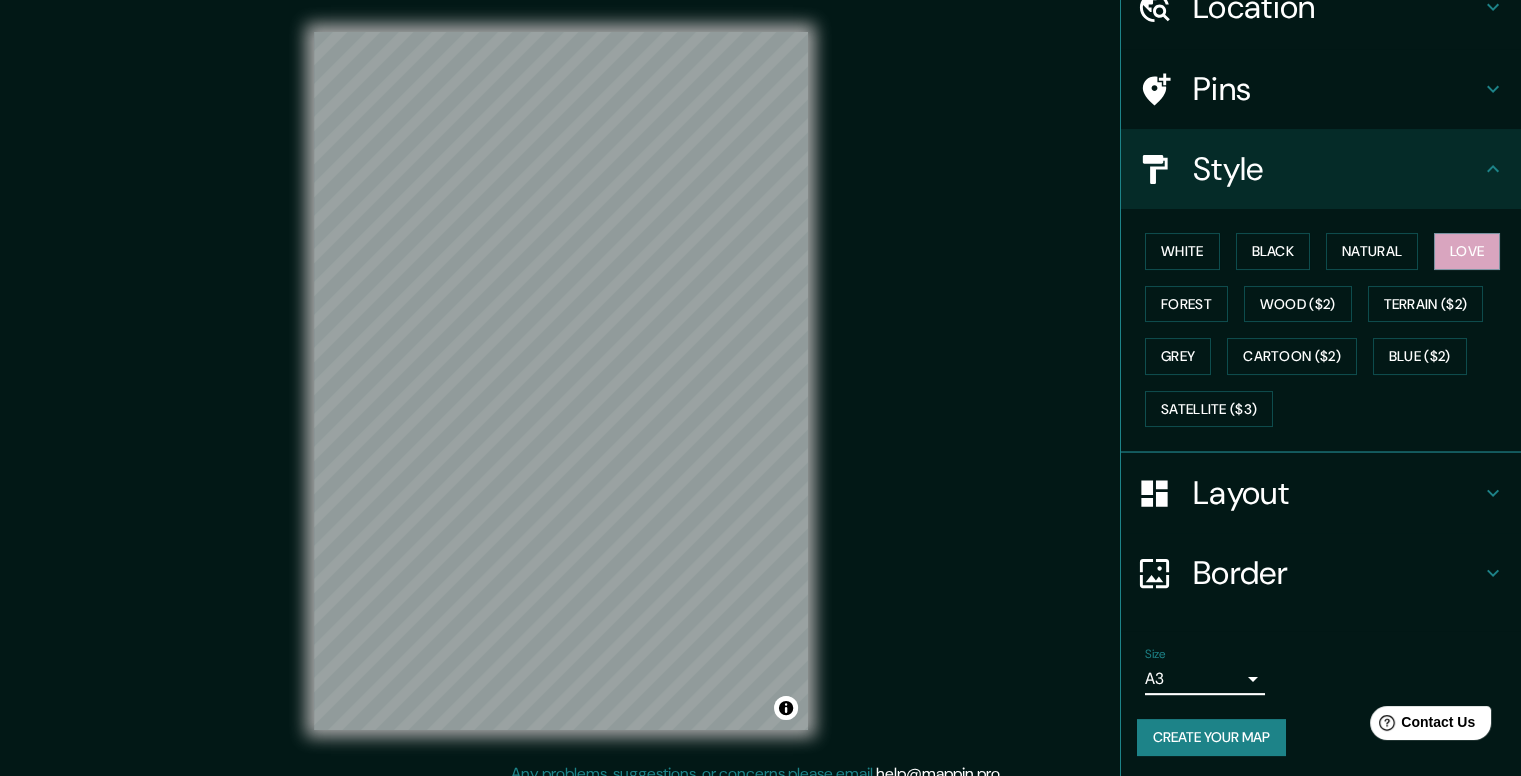 click on "Layout" at bounding box center (1337, 7) 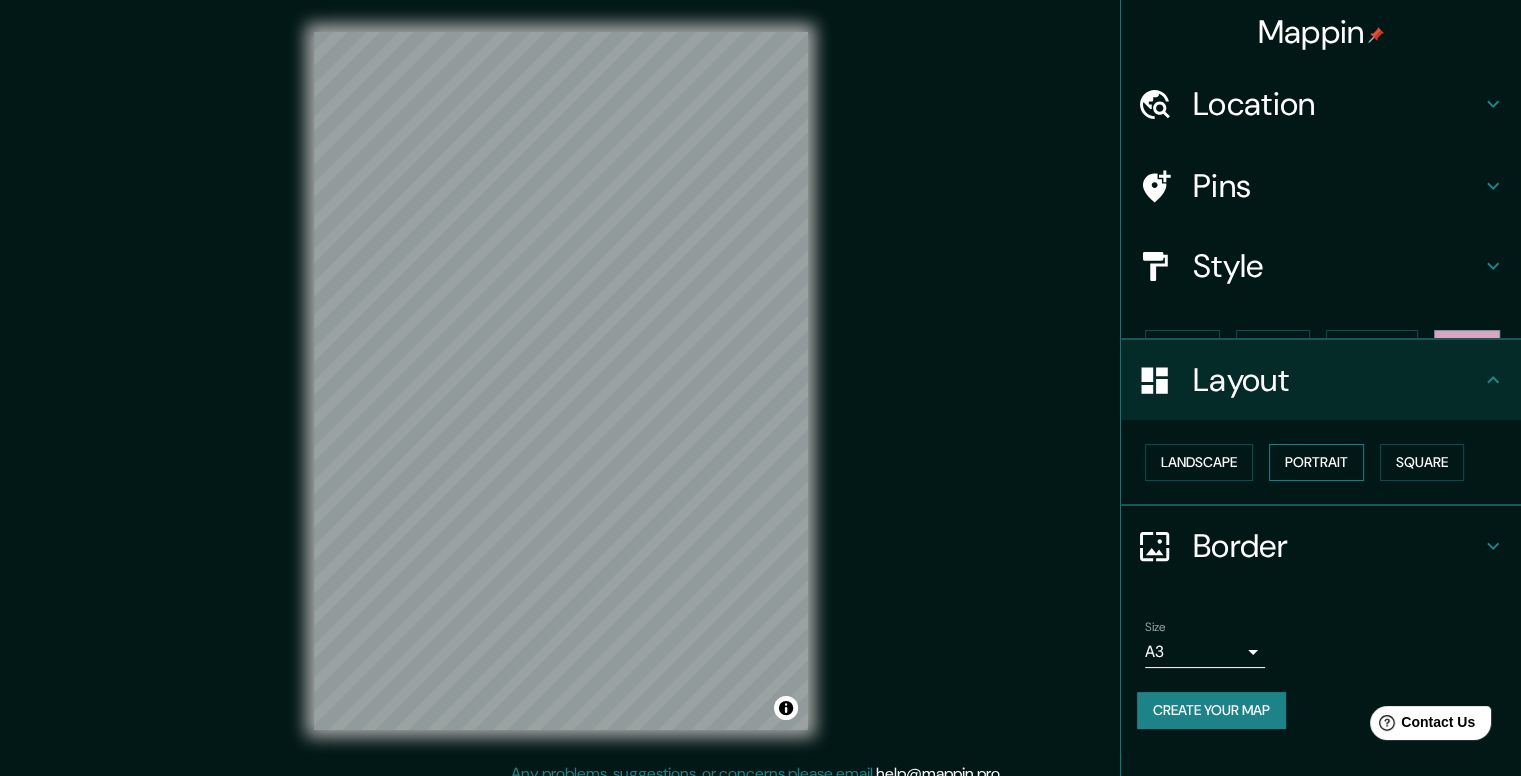 scroll, scrollTop: 0, scrollLeft: 0, axis: both 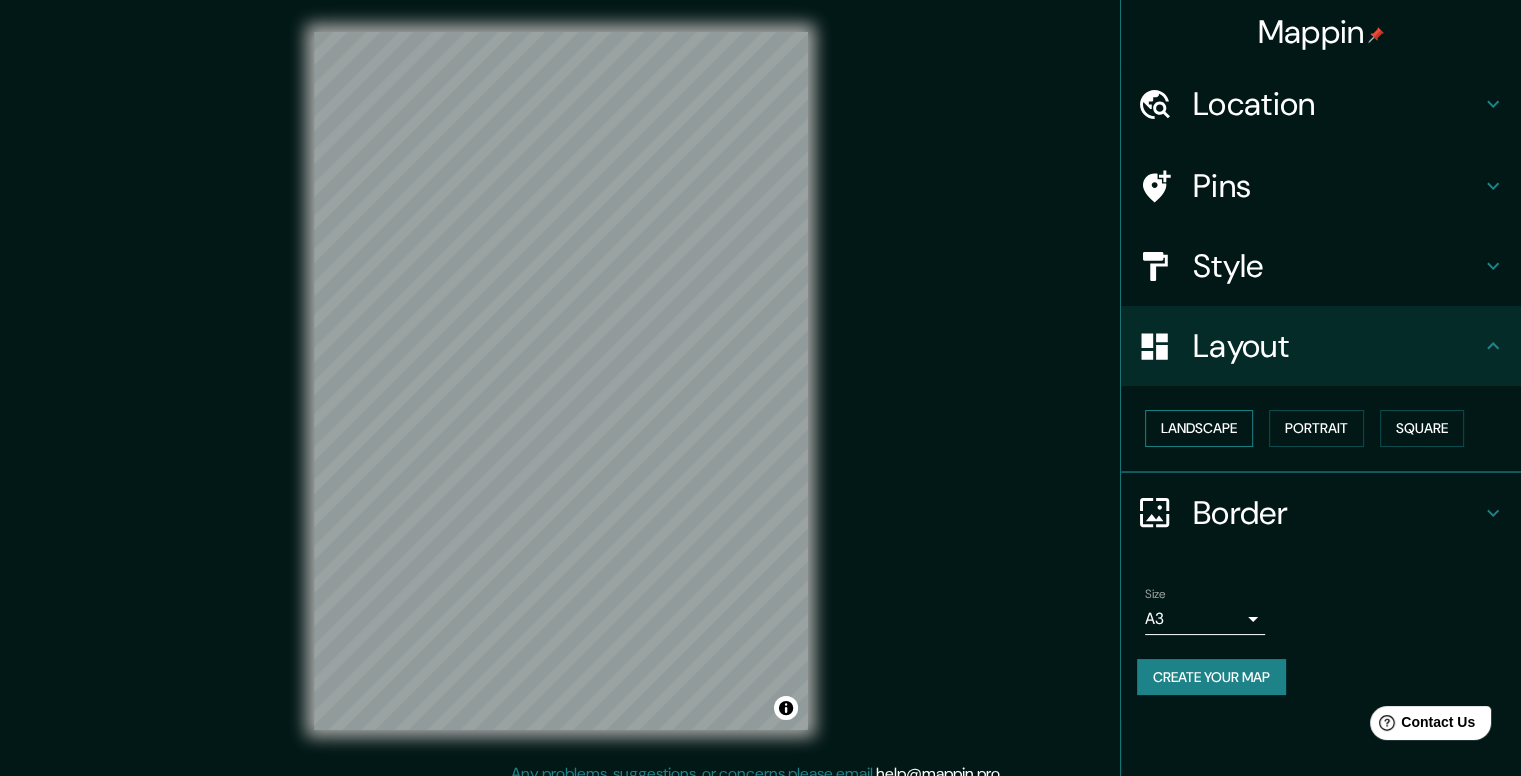 click on "Landscape" at bounding box center [1199, 428] 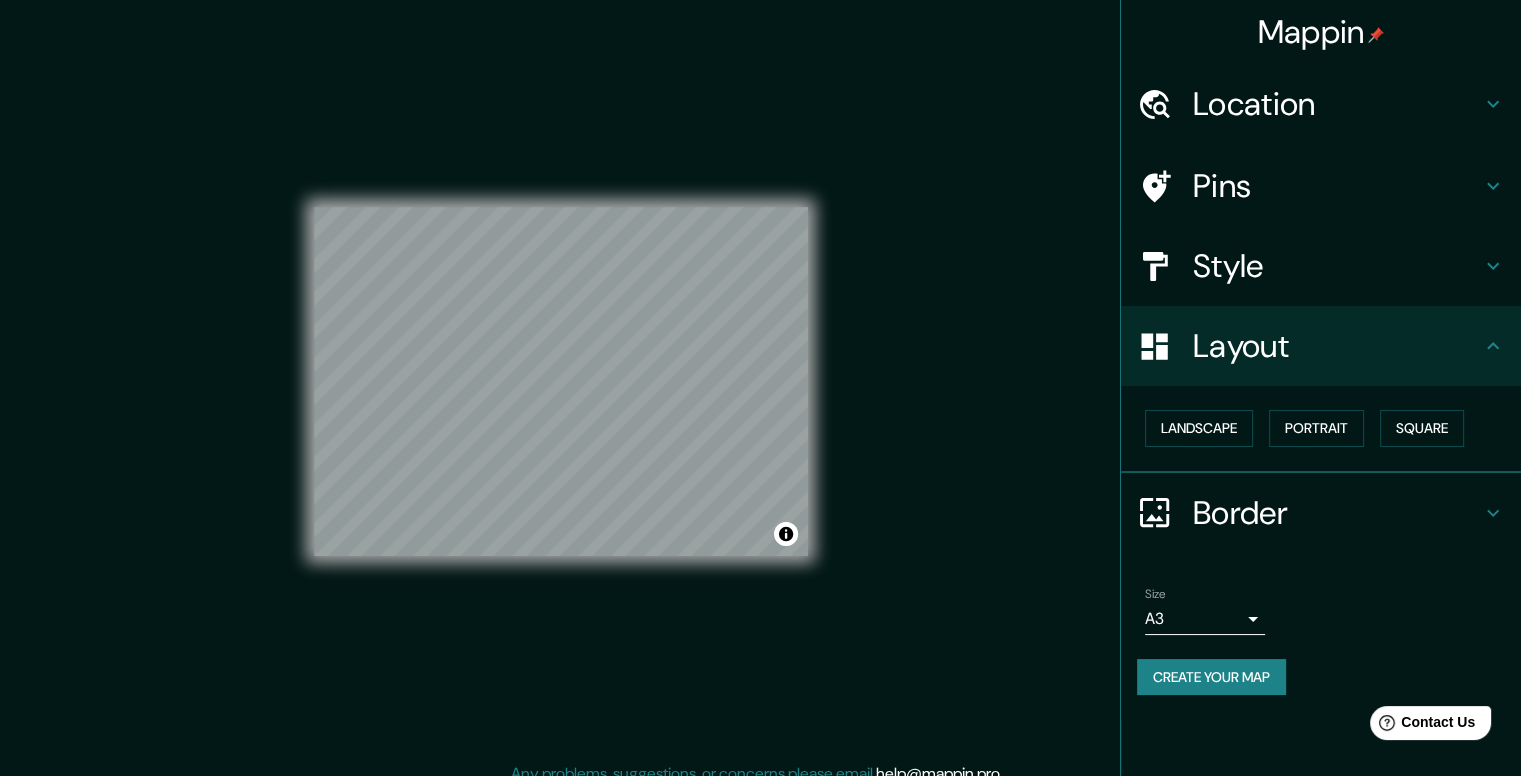 click on "Mappin Location [CITY], Región Metropolitana de [CITY], Chile Pins Style Layout Landscape Portrait Square Border Choose a border.  Hint : you can make layers of the frame opaque to create some cool effects. None Simple Transparent Fancy Size A3 a4 Create your map © Mapbox   © OpenStreetMap   Improve this map Any problems, suggestions, or concerns please email    help@mappin.pro . . ." at bounding box center [760, 397] 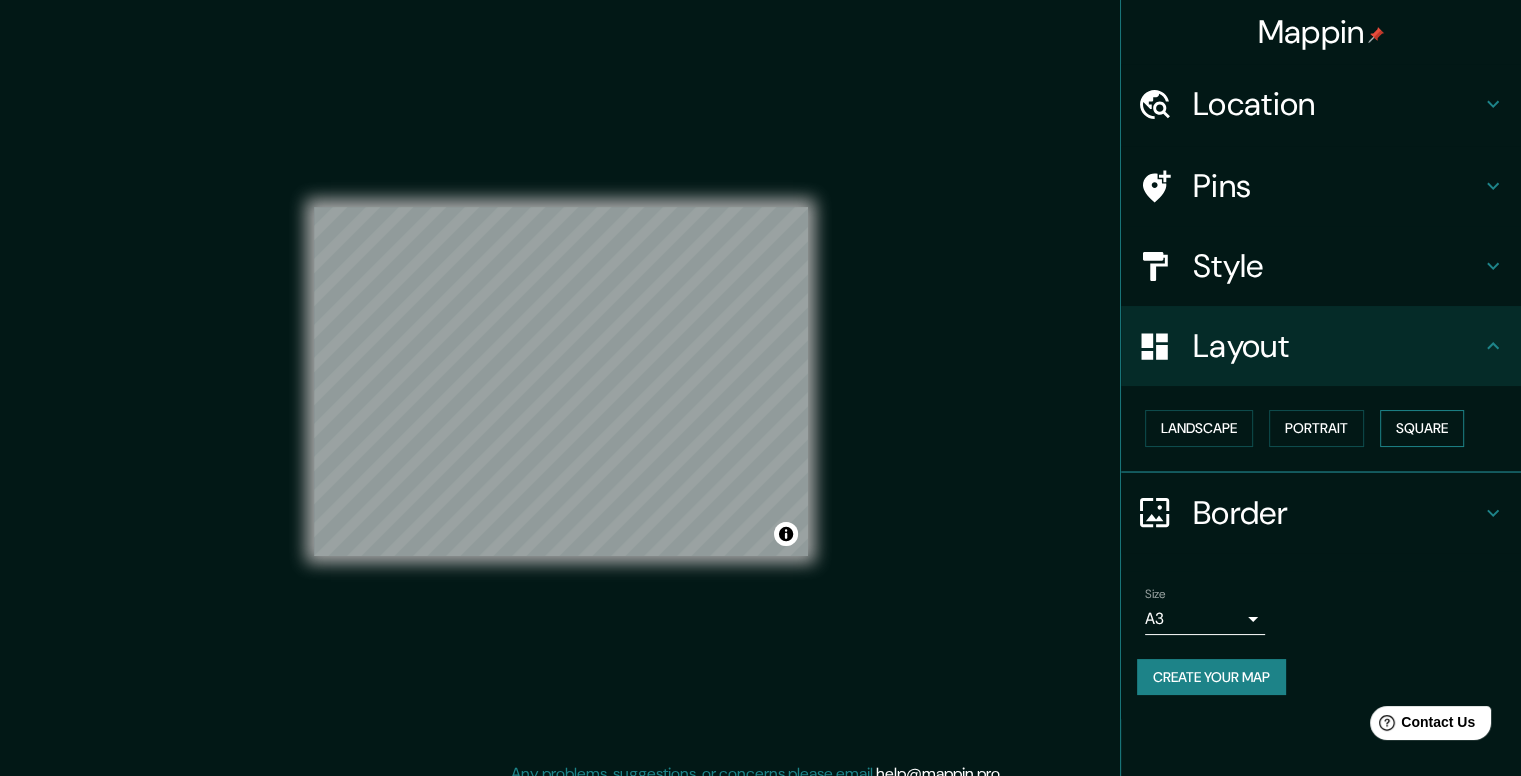 click on "Square" at bounding box center [1422, 428] 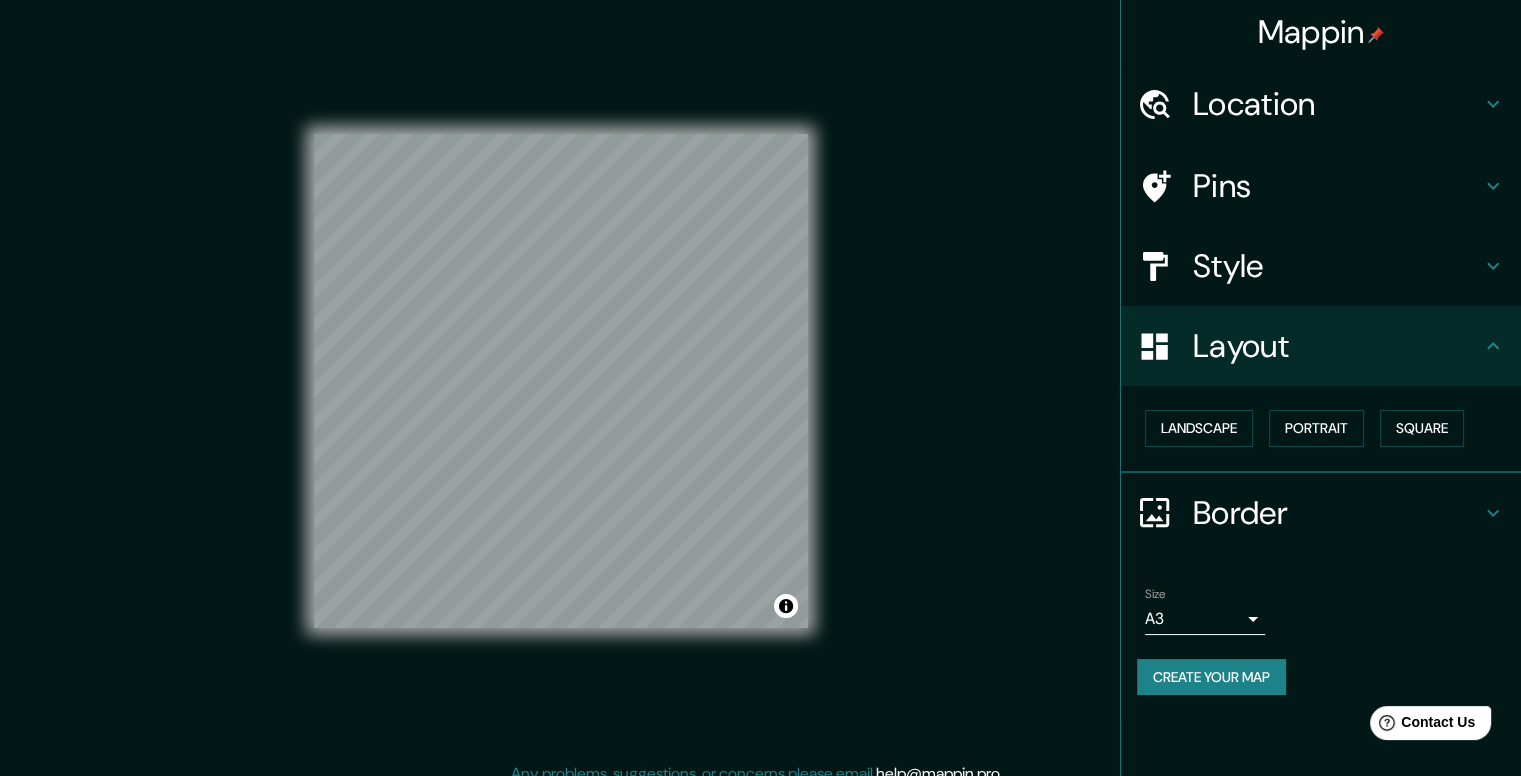 click on "Mappin Location [CITY], Región Metropolitana de [CITY], Chile Pins Style Layout Landscape Portrait Square Border Choose a border.  Hint : you can make layers of the frame opaque to create some cool effects. None Simple Transparent Fancy Size A3 a4 Create your map © Mapbox   © OpenStreetMap   Improve this map Any problems, suggestions, or concerns please email    help@mappin.pro . . ." at bounding box center (760, 397) 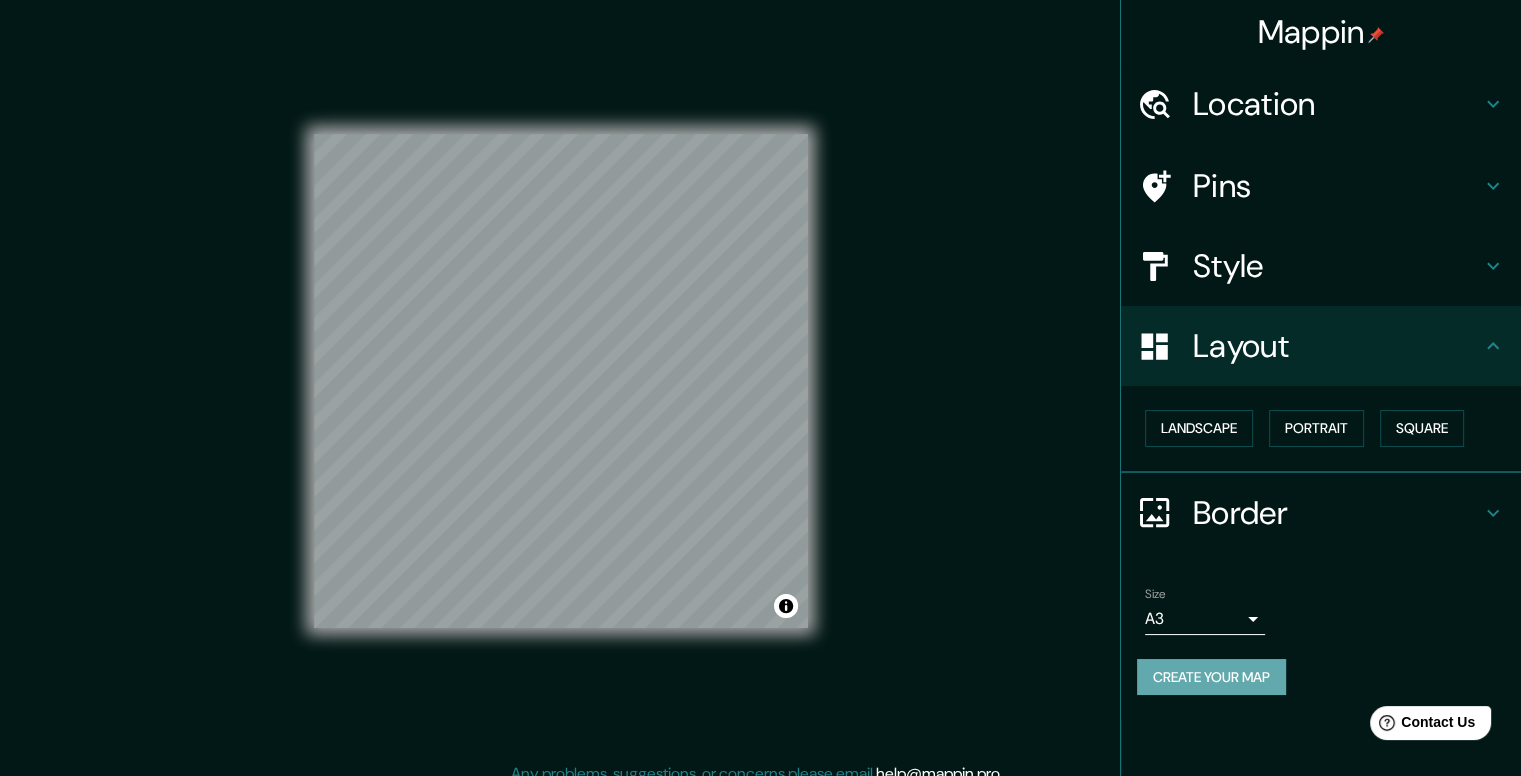 click on "Create your map" at bounding box center (1211, 677) 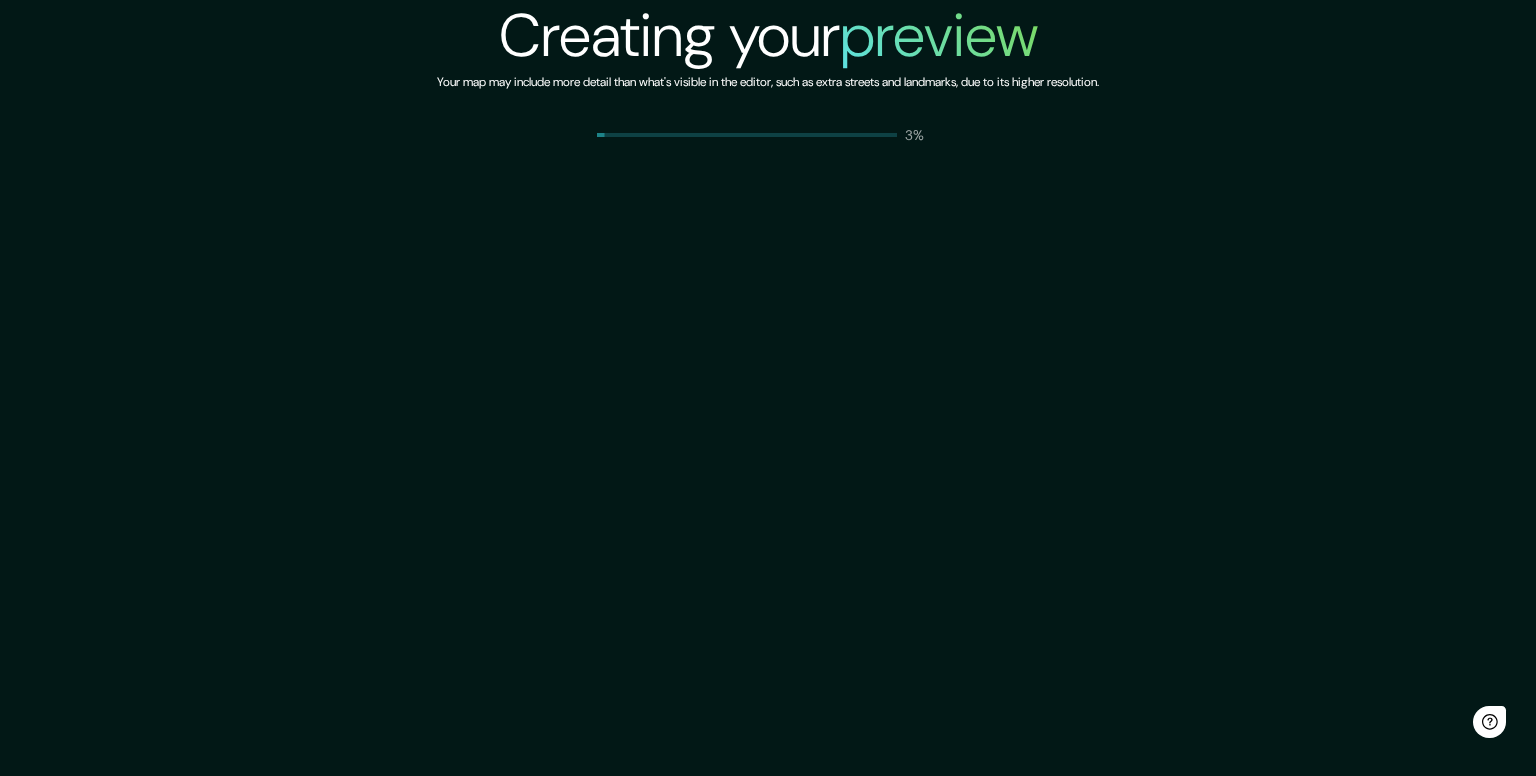 scroll, scrollTop: 0, scrollLeft: 0, axis: both 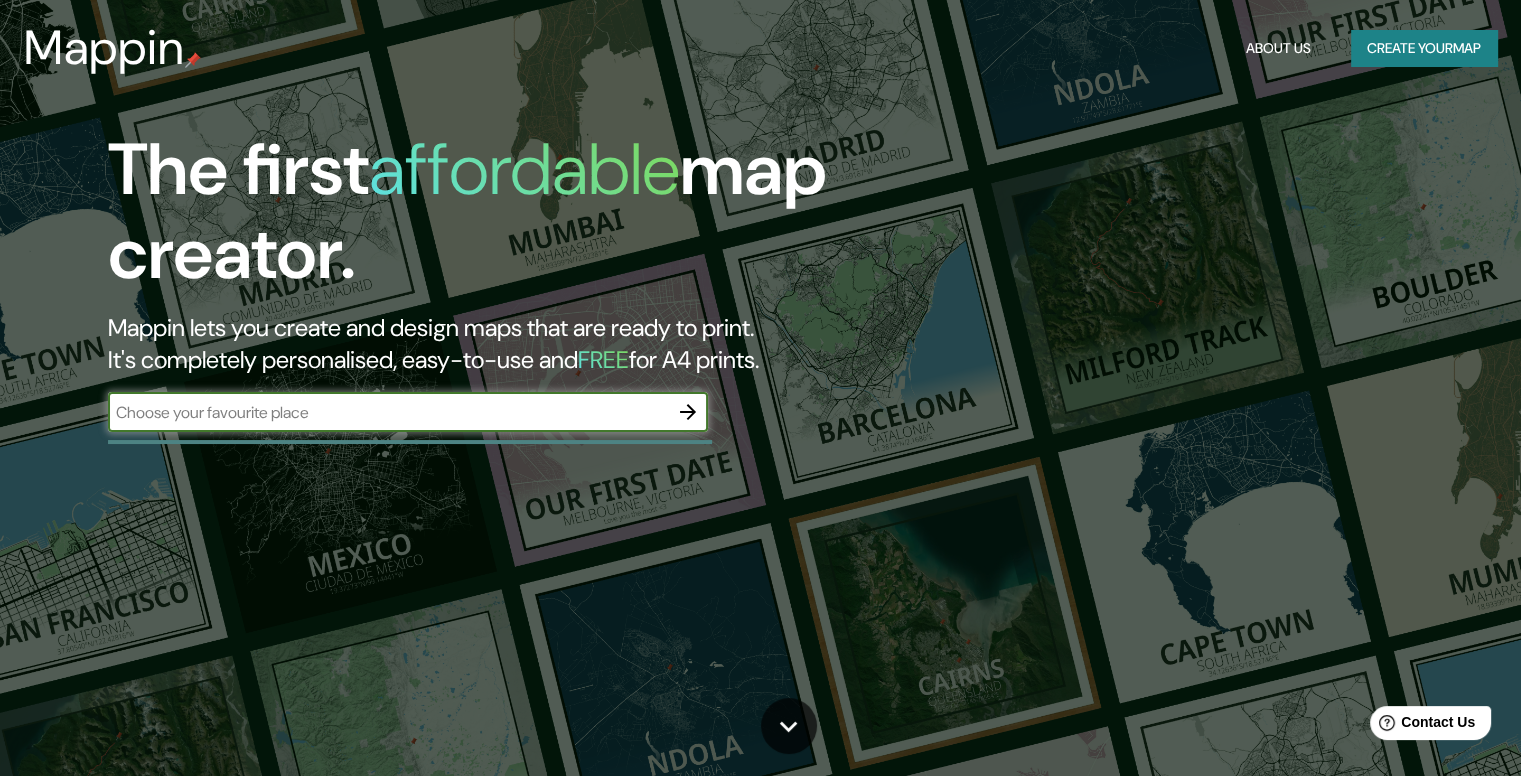 click at bounding box center [388, 412] 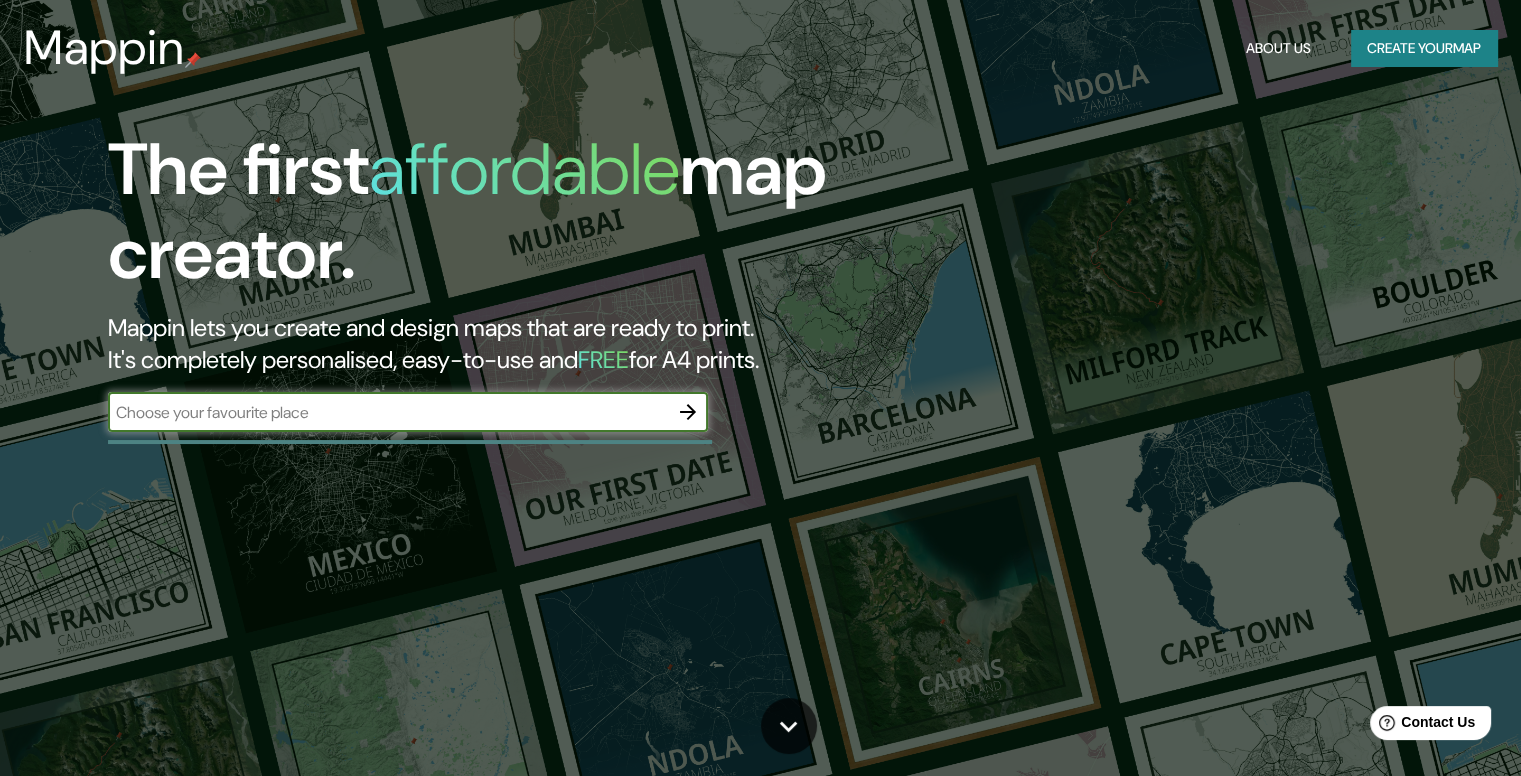type on "santiago" 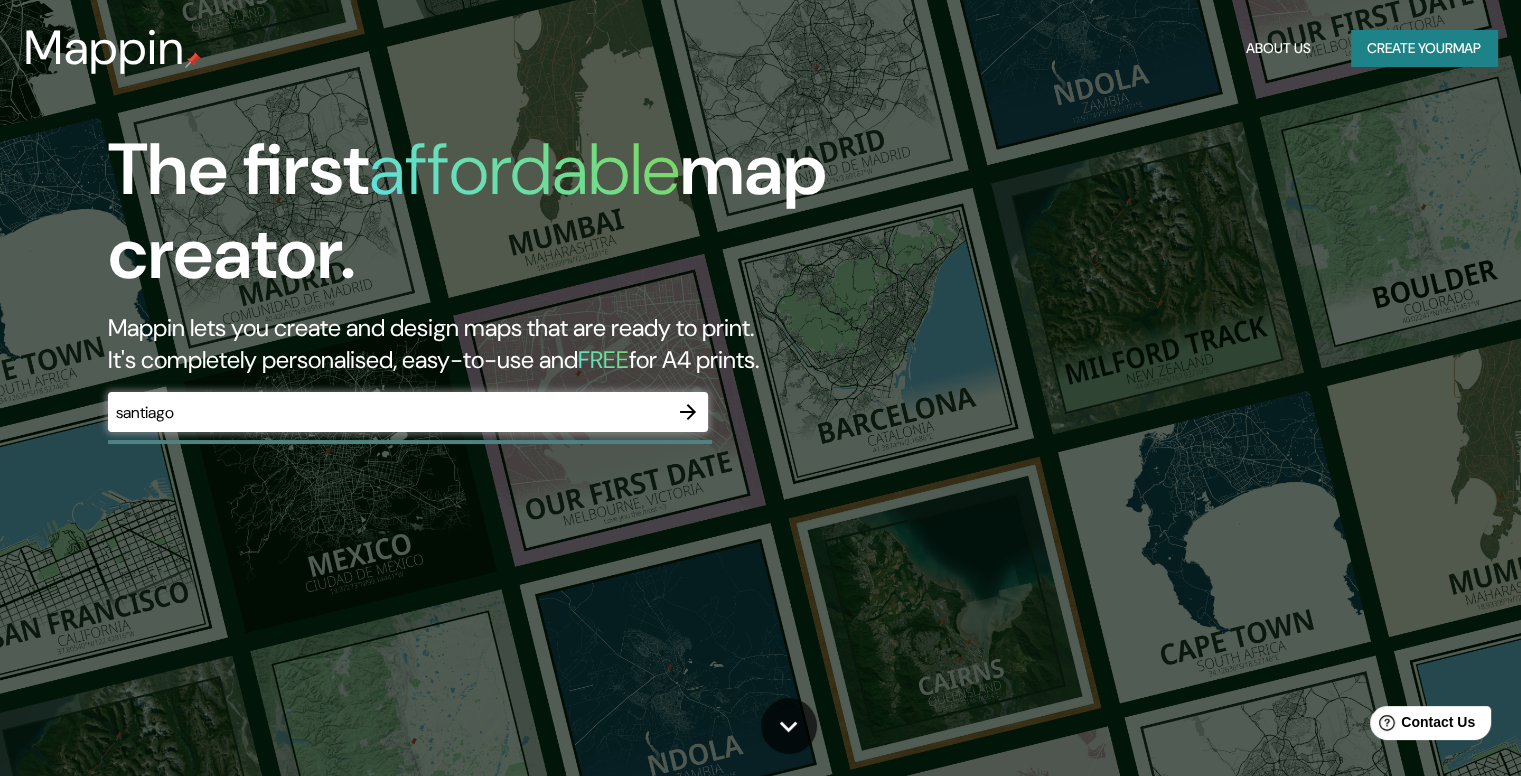 click on "The first  affordable  map creator. Mappin lets you create and design maps that are ready to print. It's completely personalised, easy-to-use and  FREE  for A4 prints. [CITY] ​" at bounding box center (760, 388) 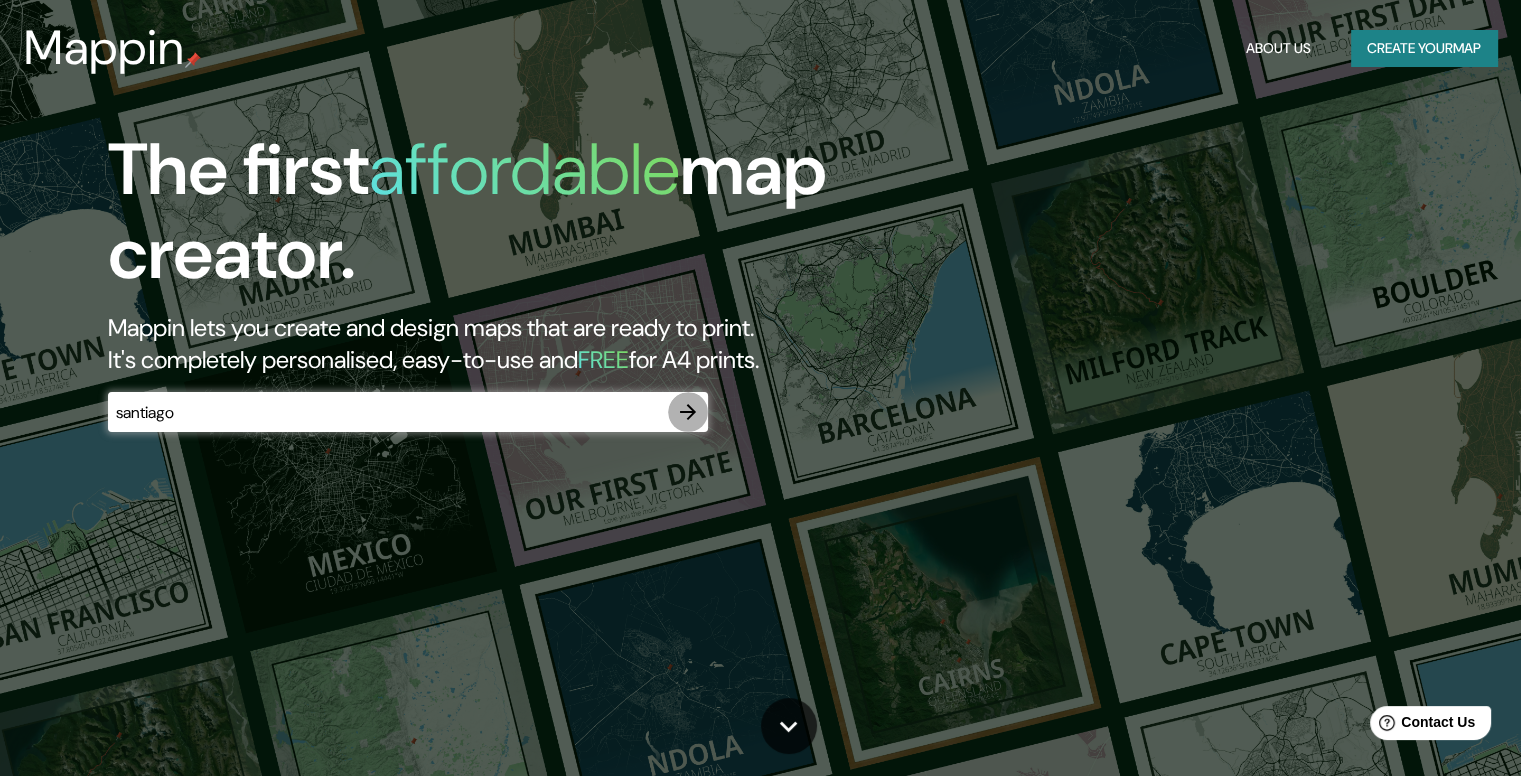 click at bounding box center (688, 412) 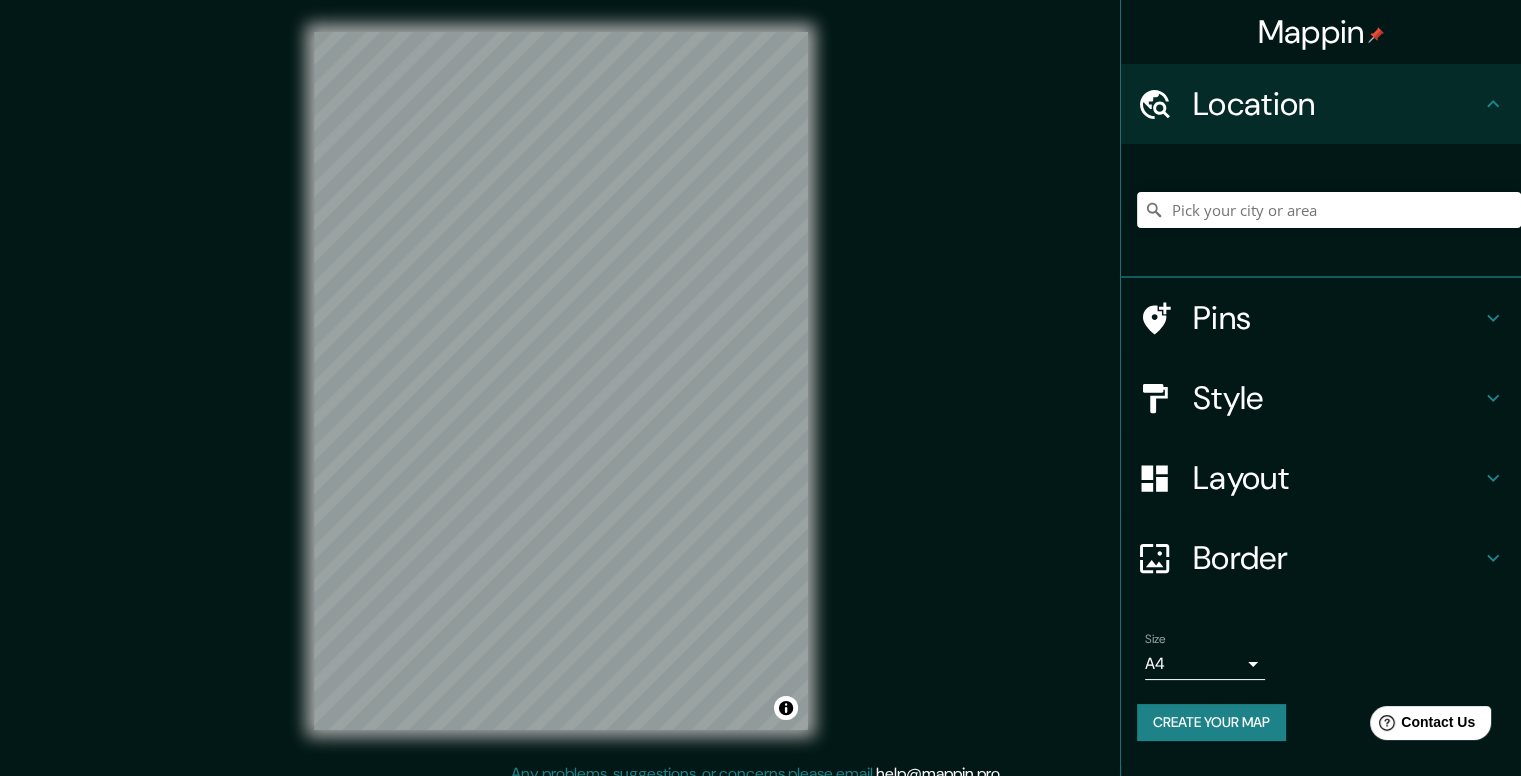 click at bounding box center (1329, 210) 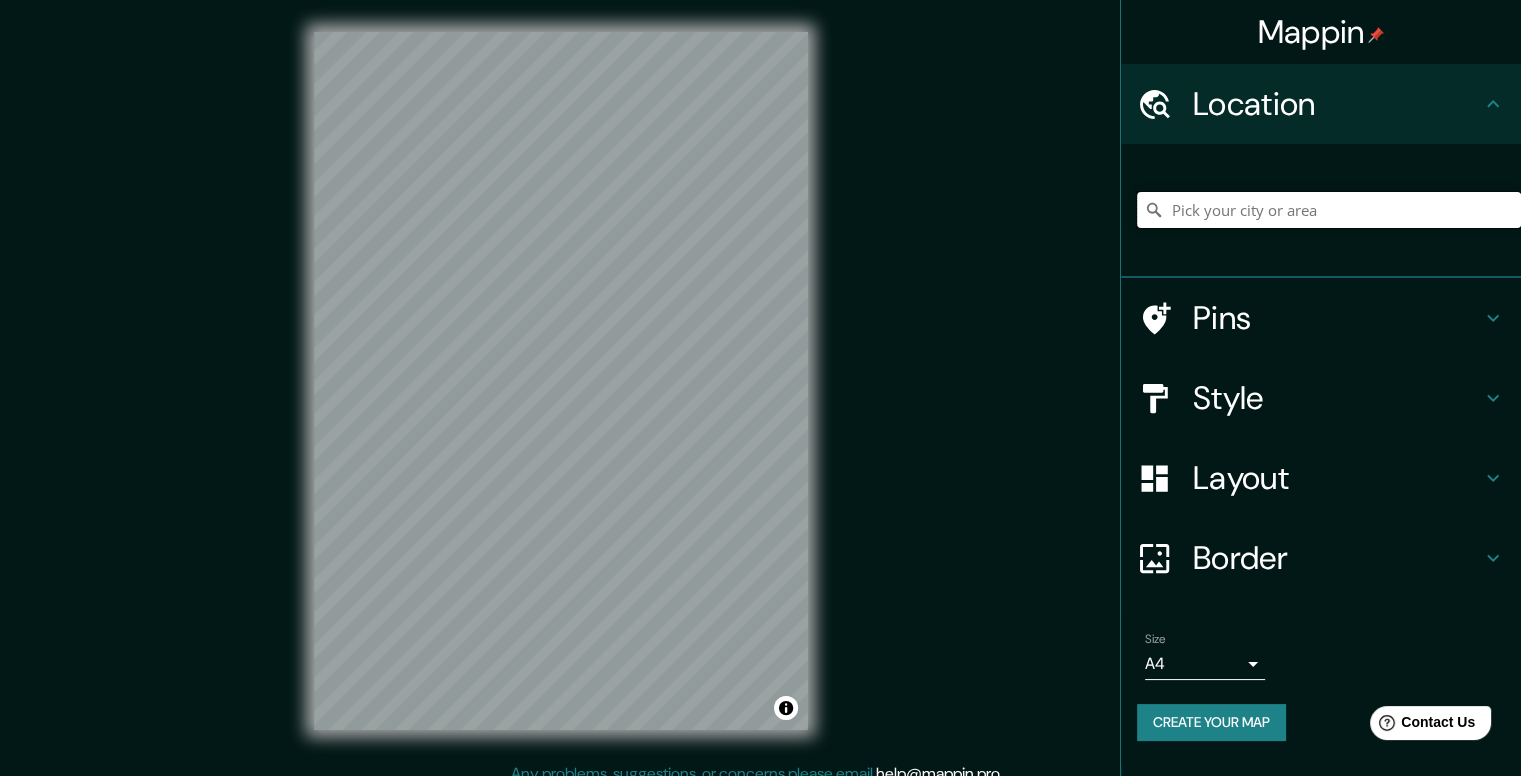 click at bounding box center (1329, 210) 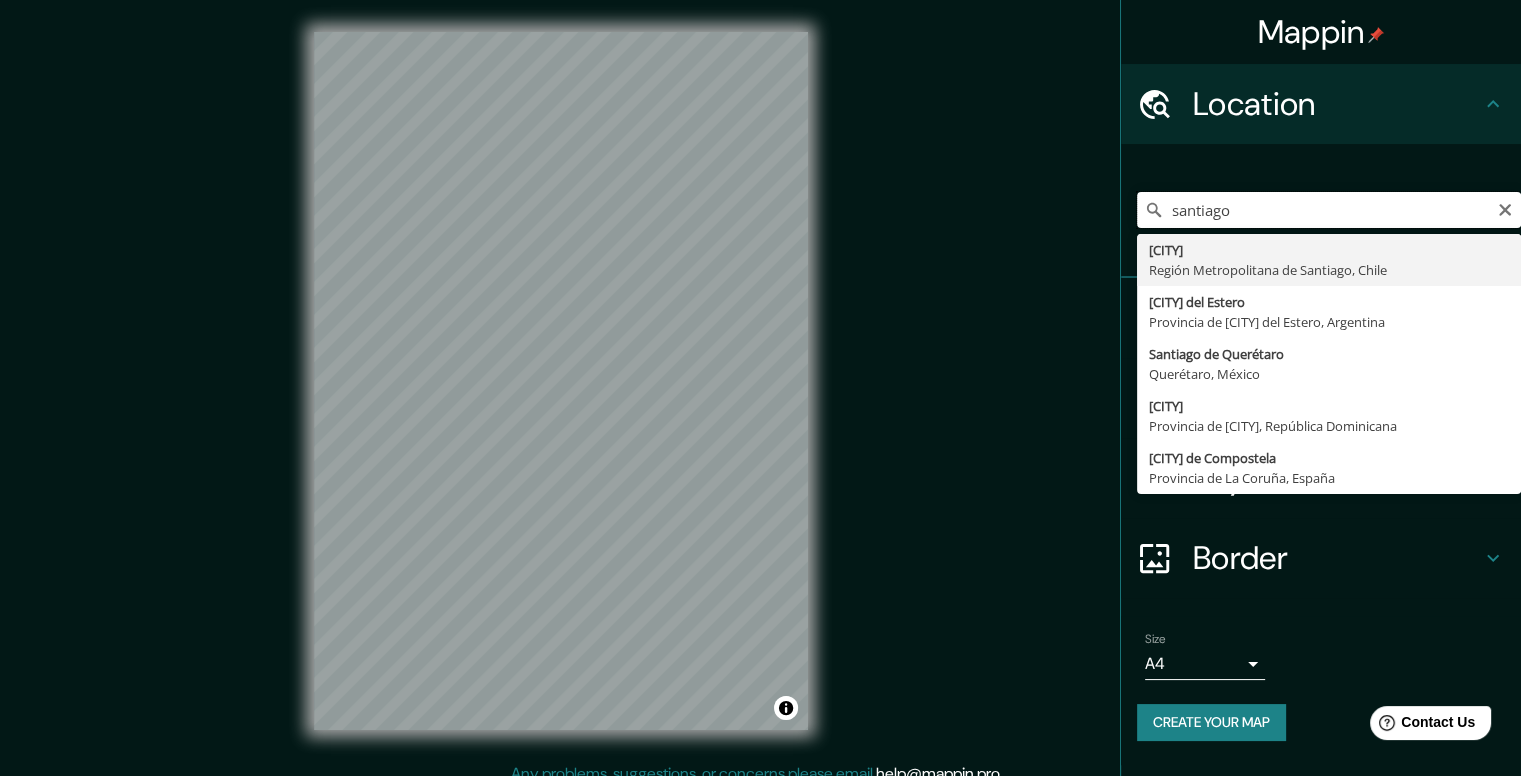 type on "santiago" 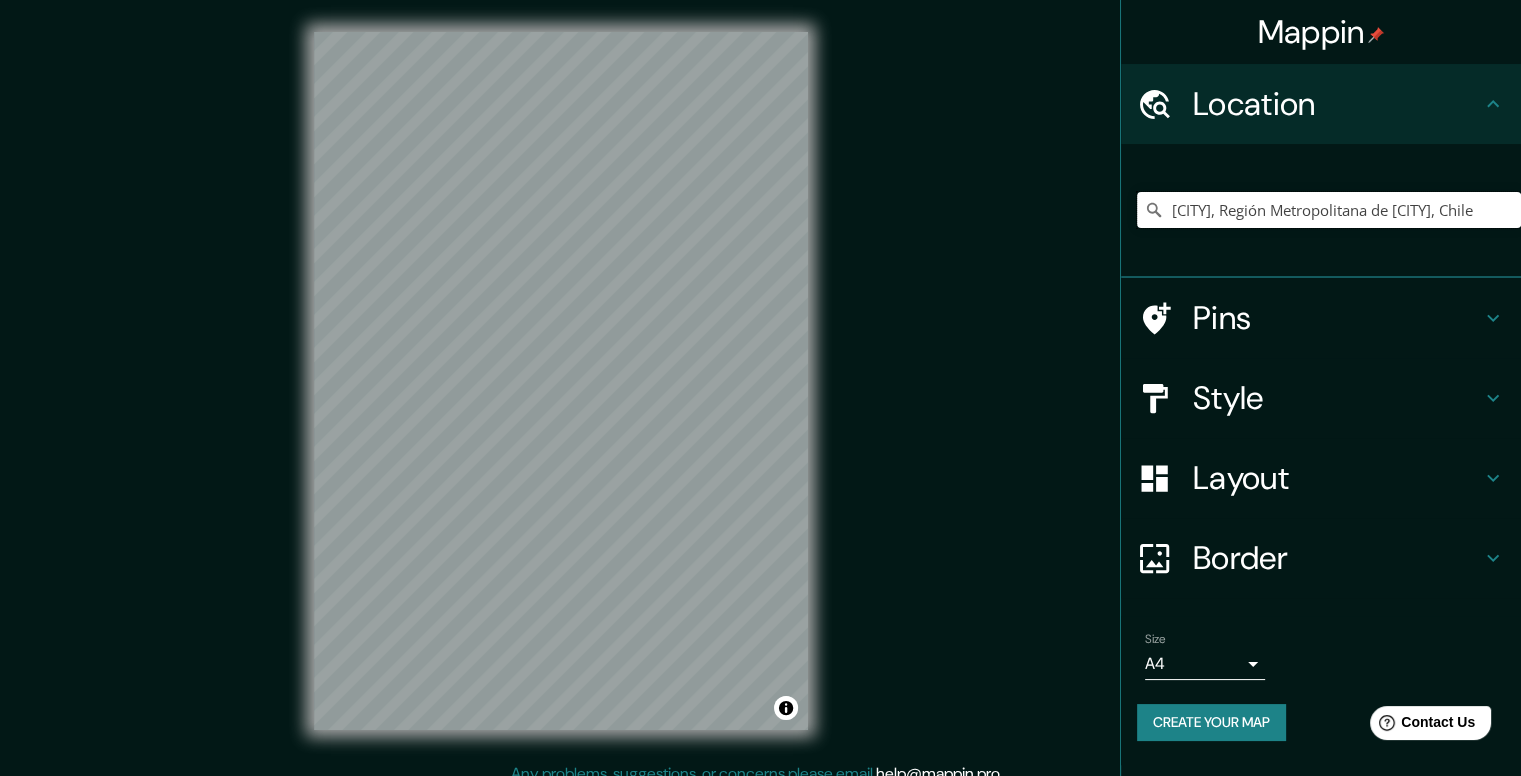 scroll, scrollTop: 0, scrollLeft: 0, axis: both 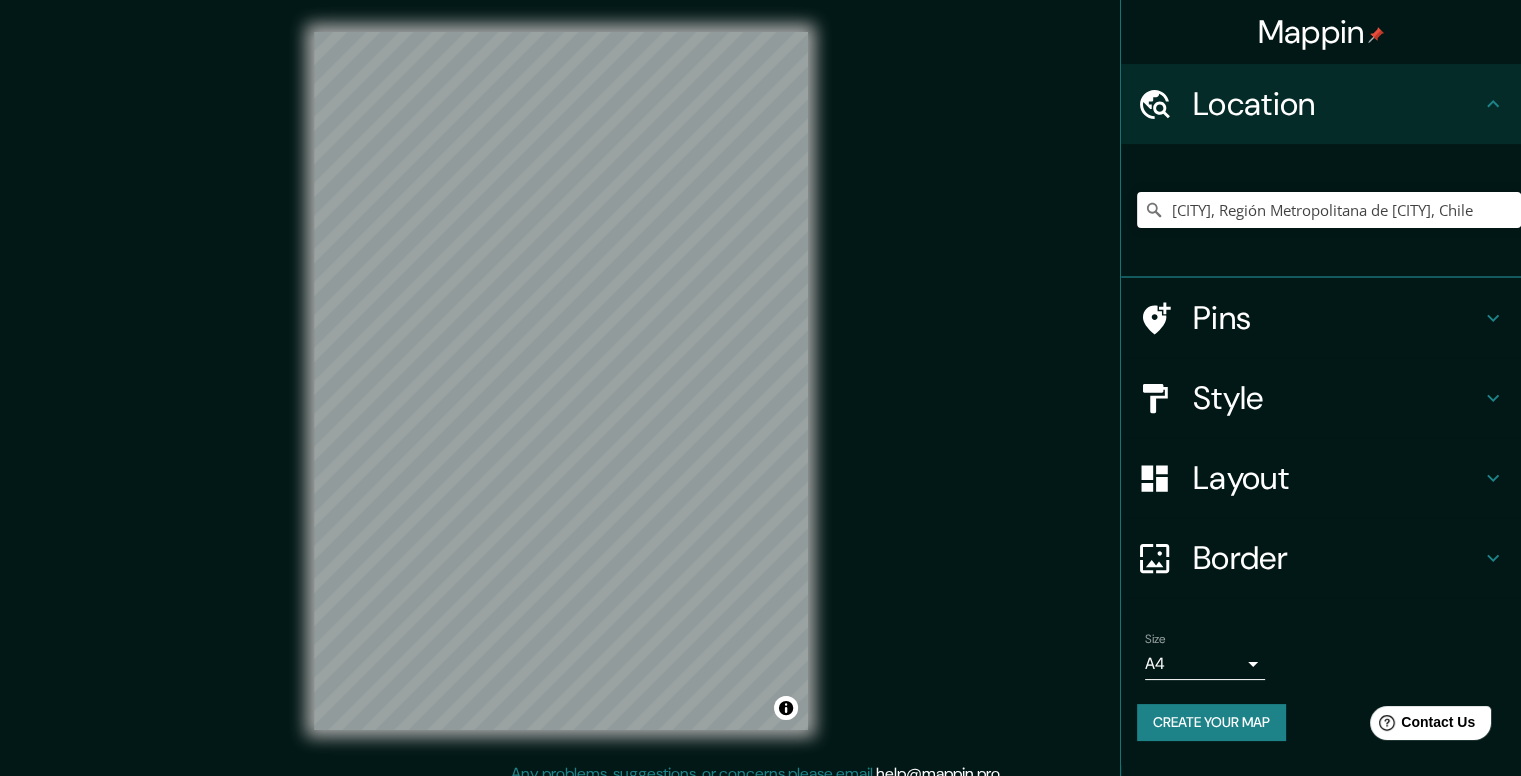 click on "Style" at bounding box center (1337, 104) 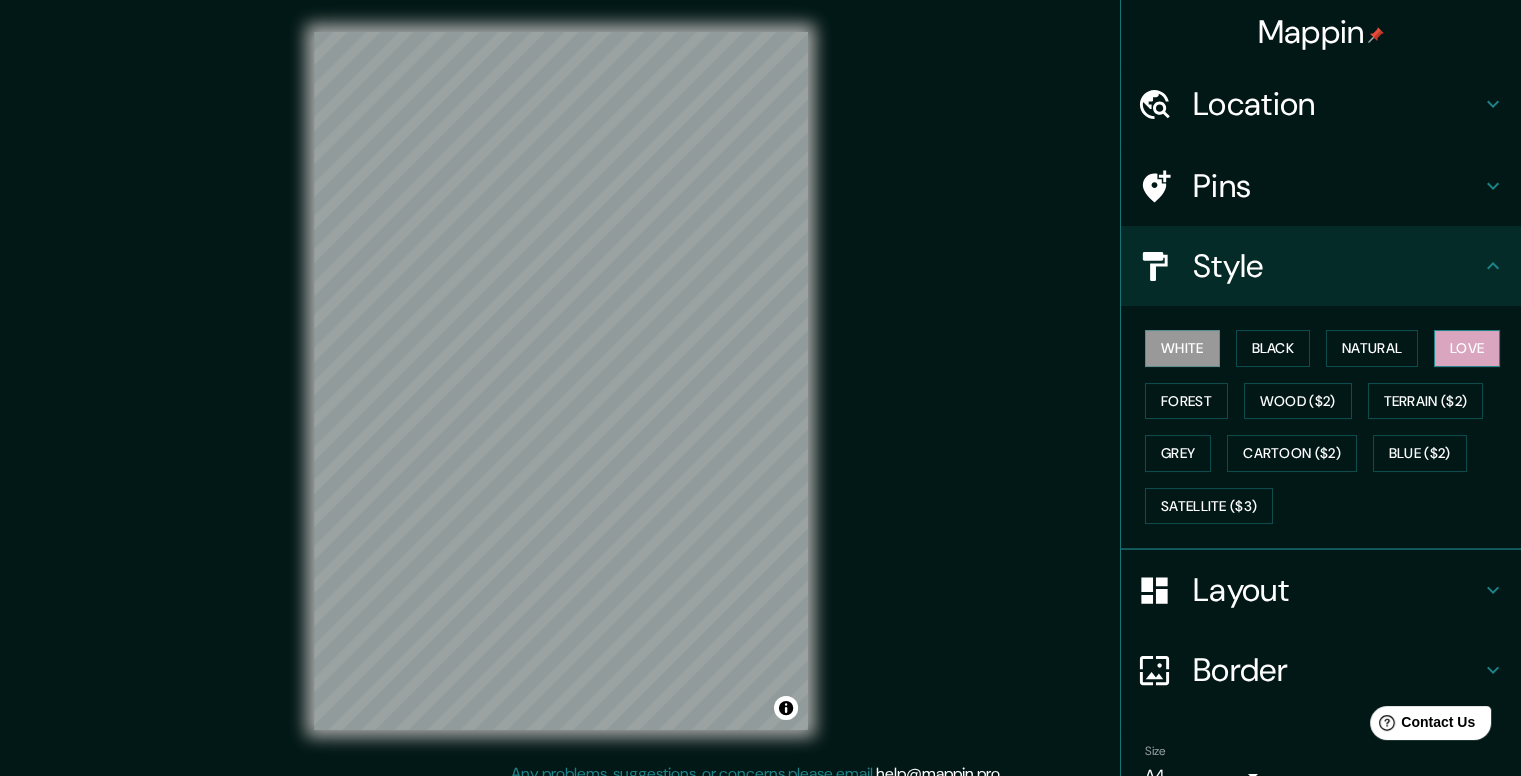 click on "Love" at bounding box center [1467, 348] 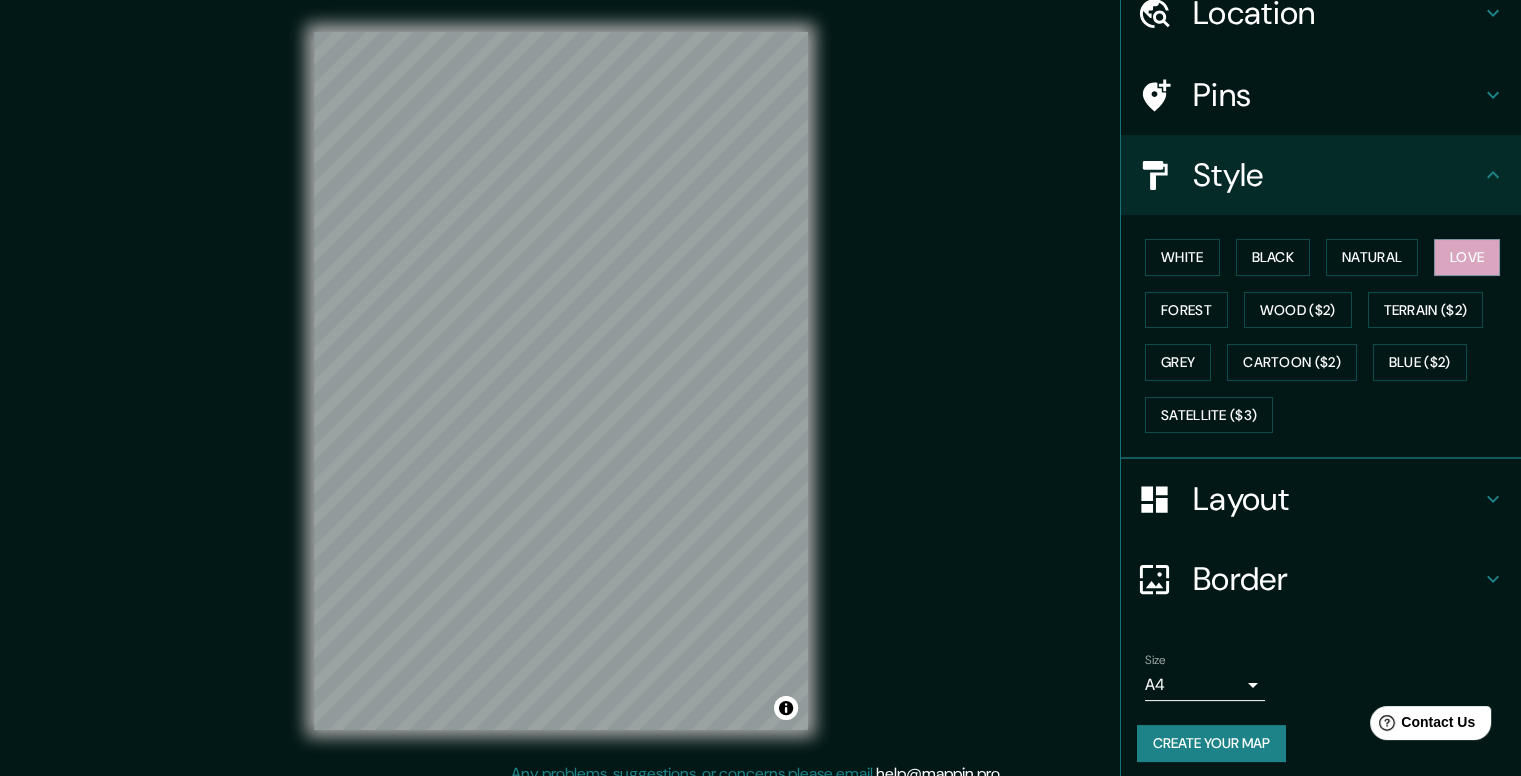 scroll, scrollTop: 97, scrollLeft: 0, axis: vertical 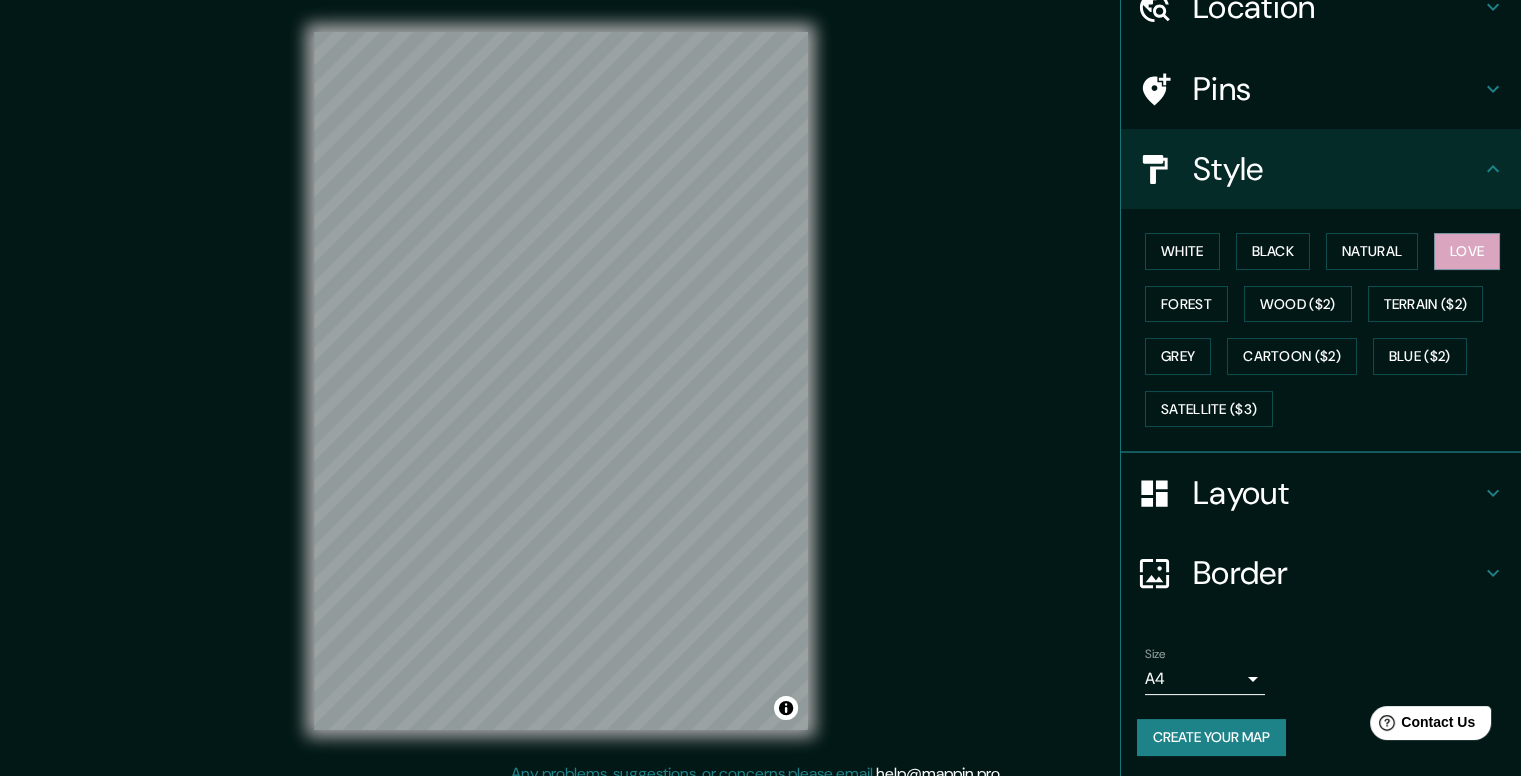 click on "Mappin Location [CITY], Región Metropolitana de [CITY], Chile Pins Style White Black Natural Love Forest Wood ($2) Terrain ($2) Grey Cartoon ($2) Blue ($2) Satellite ($3) Layout Border Choose a border.  Hint : you can make layers of the frame opaque to create some cool effects. None Simple Transparent Fancy Size A4 single Create your map © Mapbox   © OpenStreetMap   Improve this map Any problems, suggestions, or concerns please email    help@mappin.pro . . ." at bounding box center (760, 388) 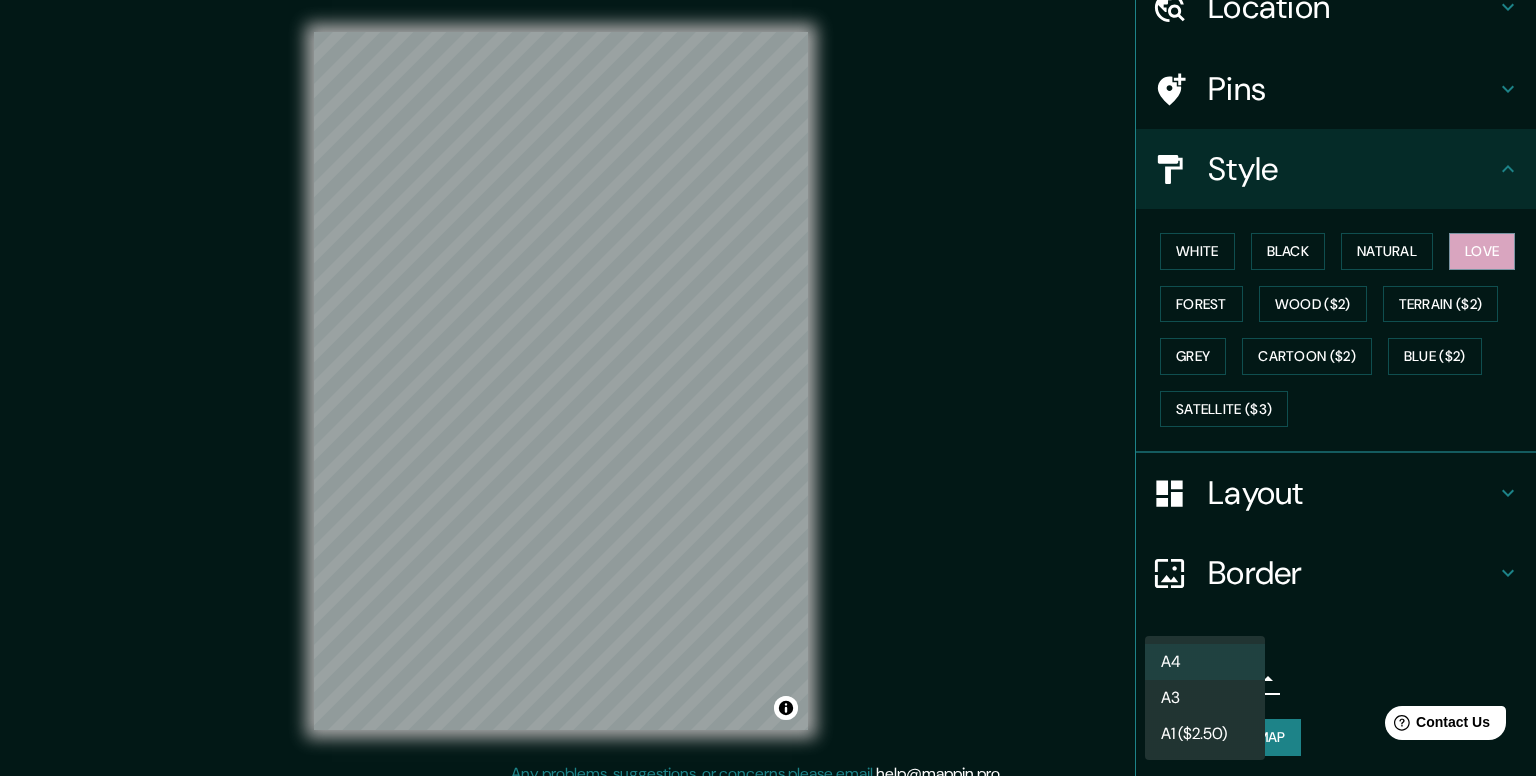 click on "A3" at bounding box center [1205, 698] 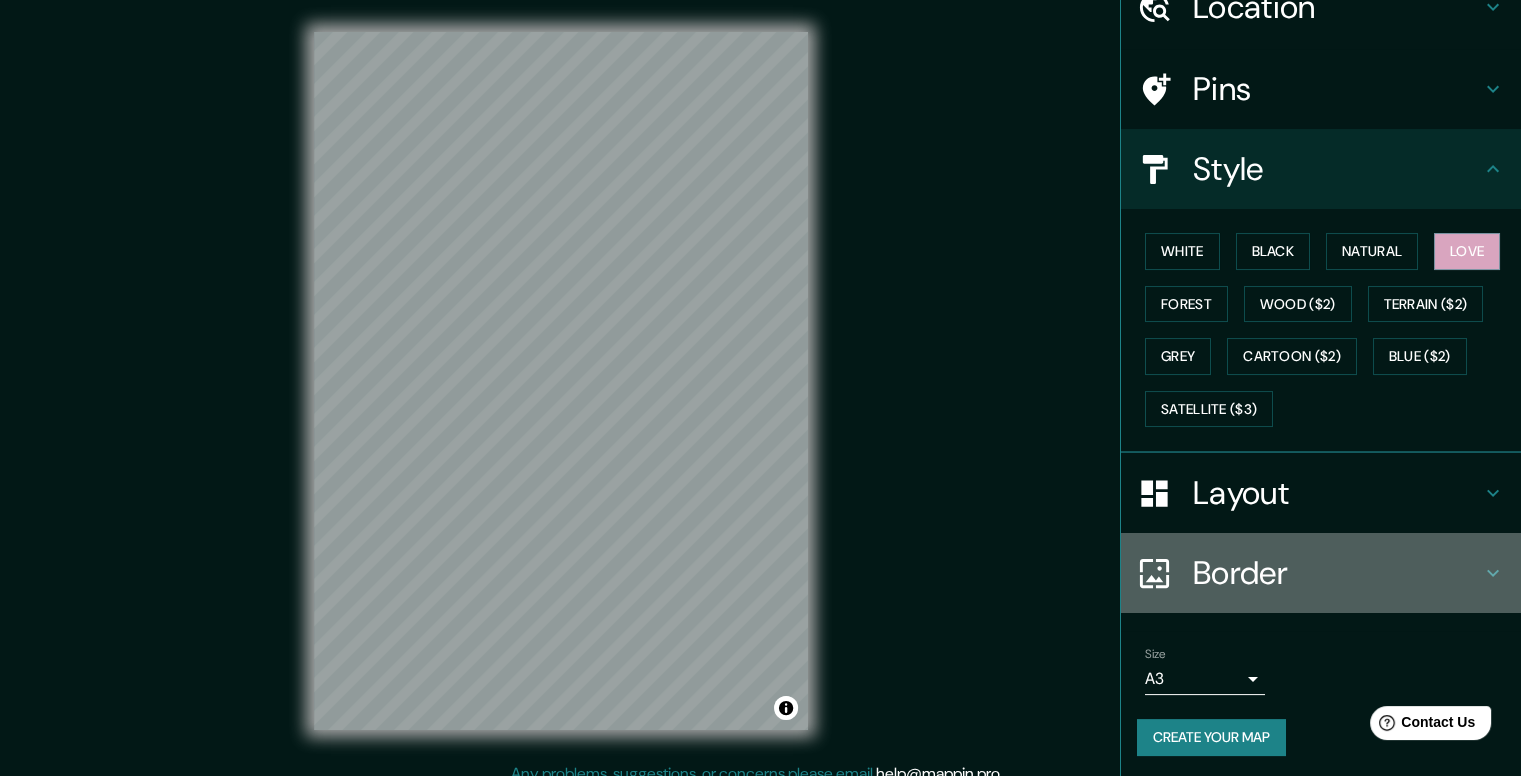 click on "Border" at bounding box center [1337, 7] 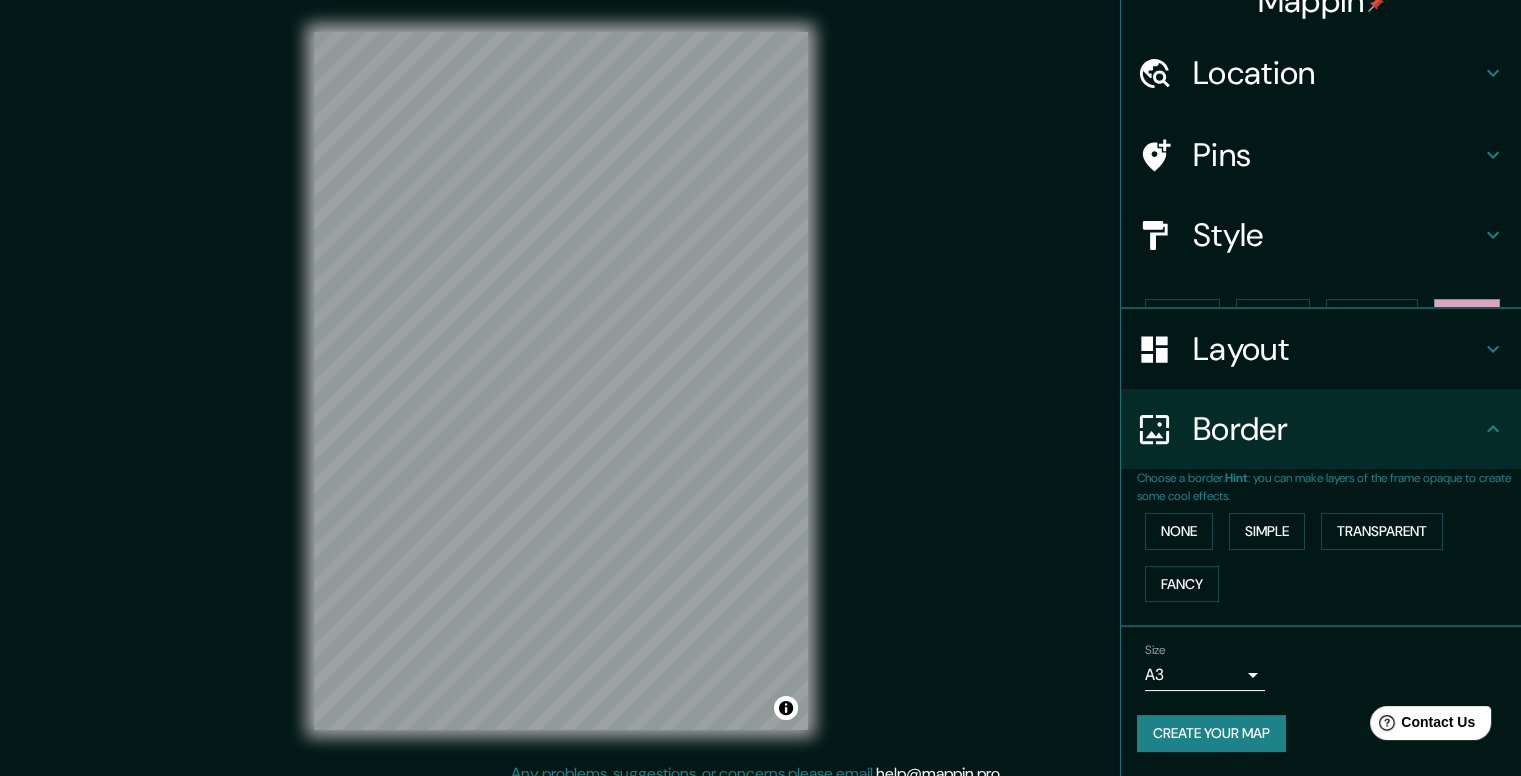 scroll, scrollTop: 0, scrollLeft: 0, axis: both 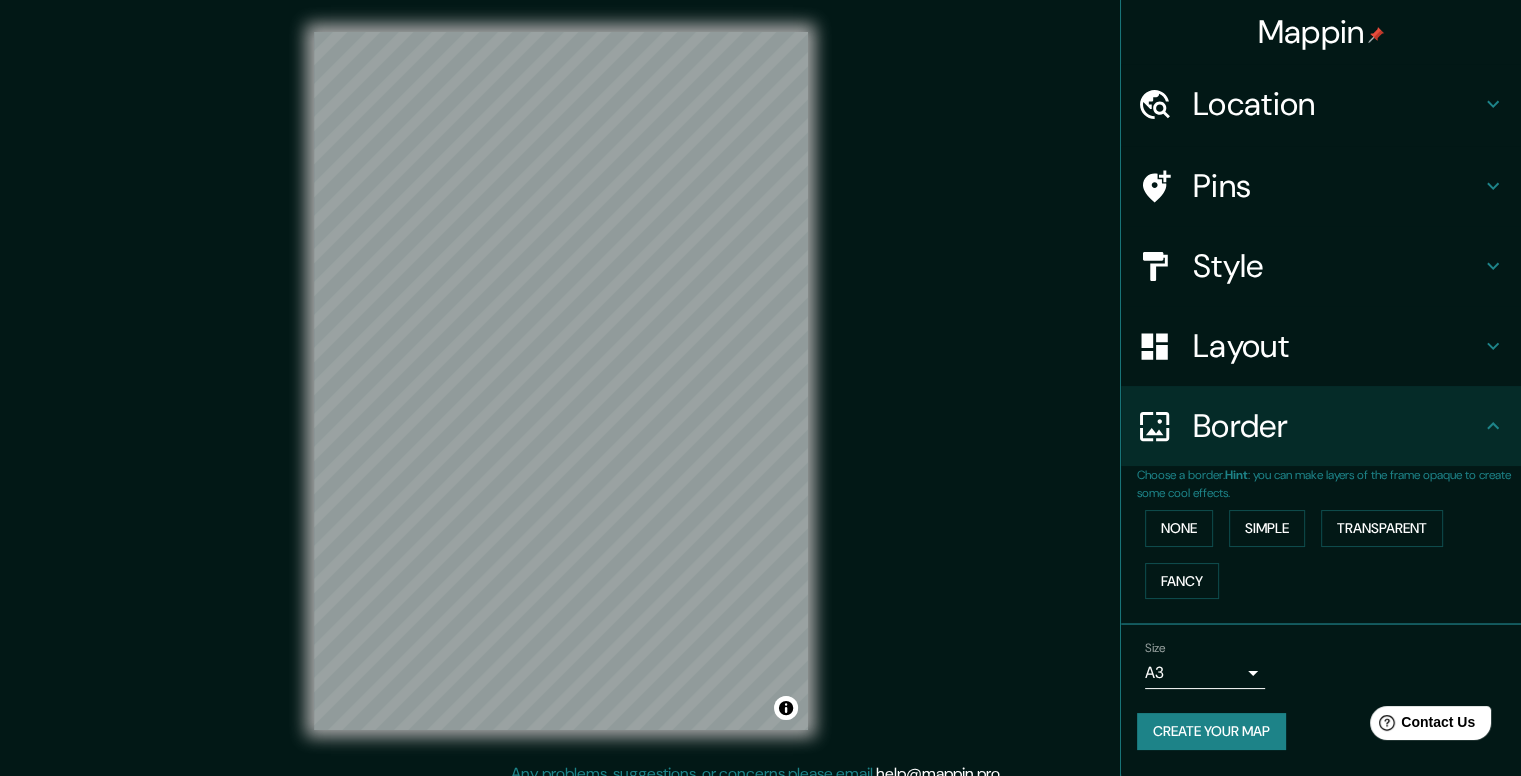 click on "Border" at bounding box center (1337, 104) 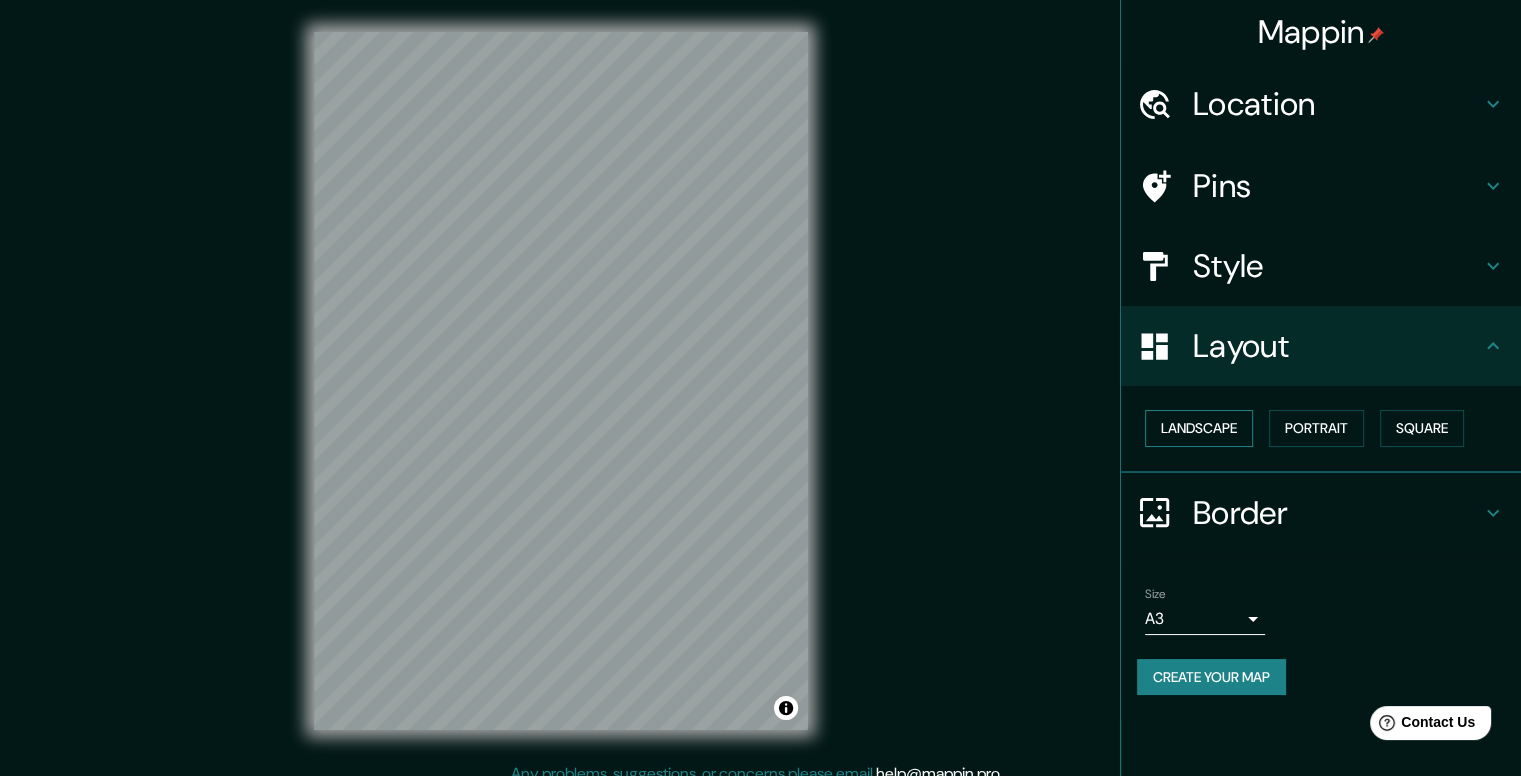click on "Landscape" at bounding box center (1199, 428) 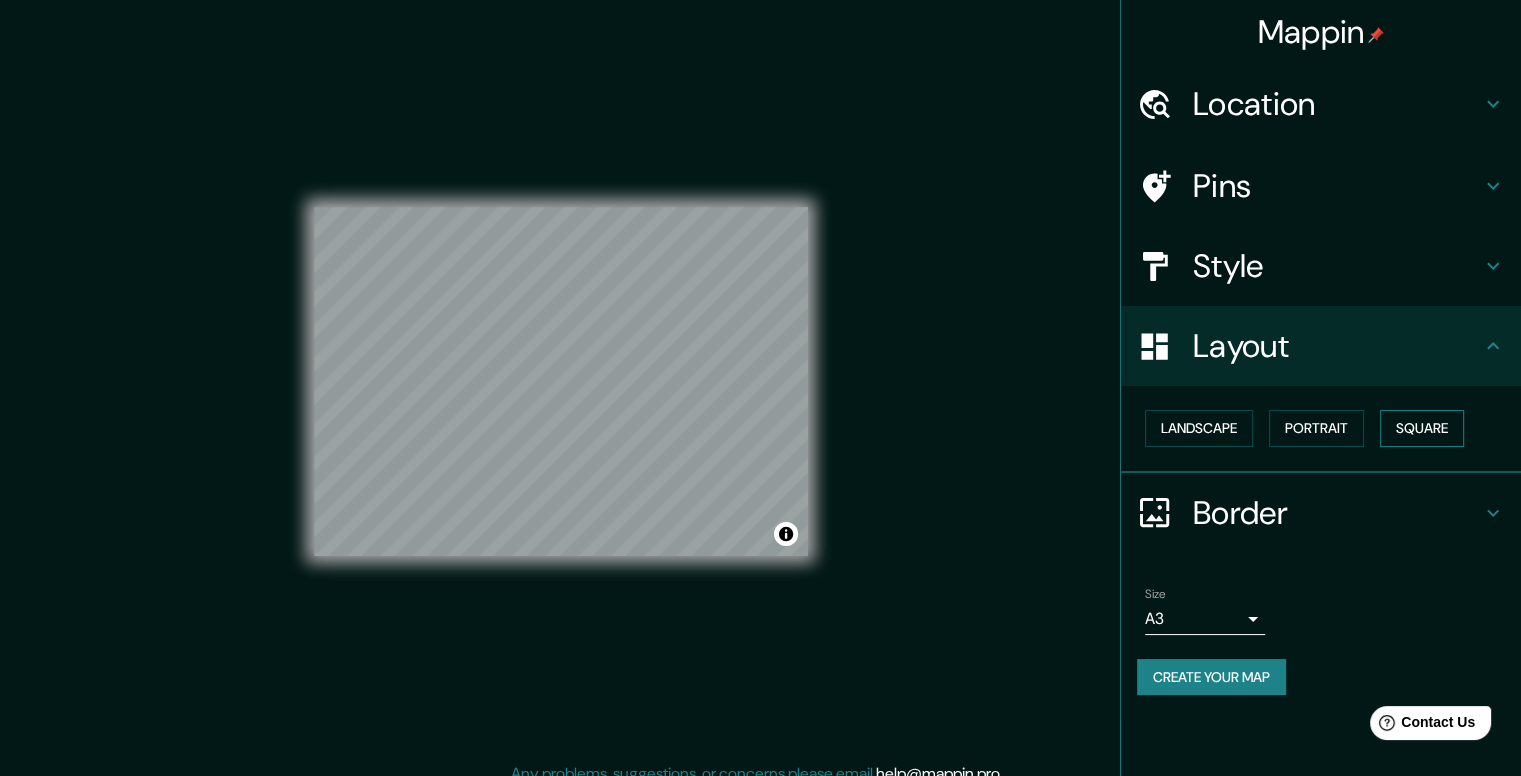 click on "Square" at bounding box center (1422, 428) 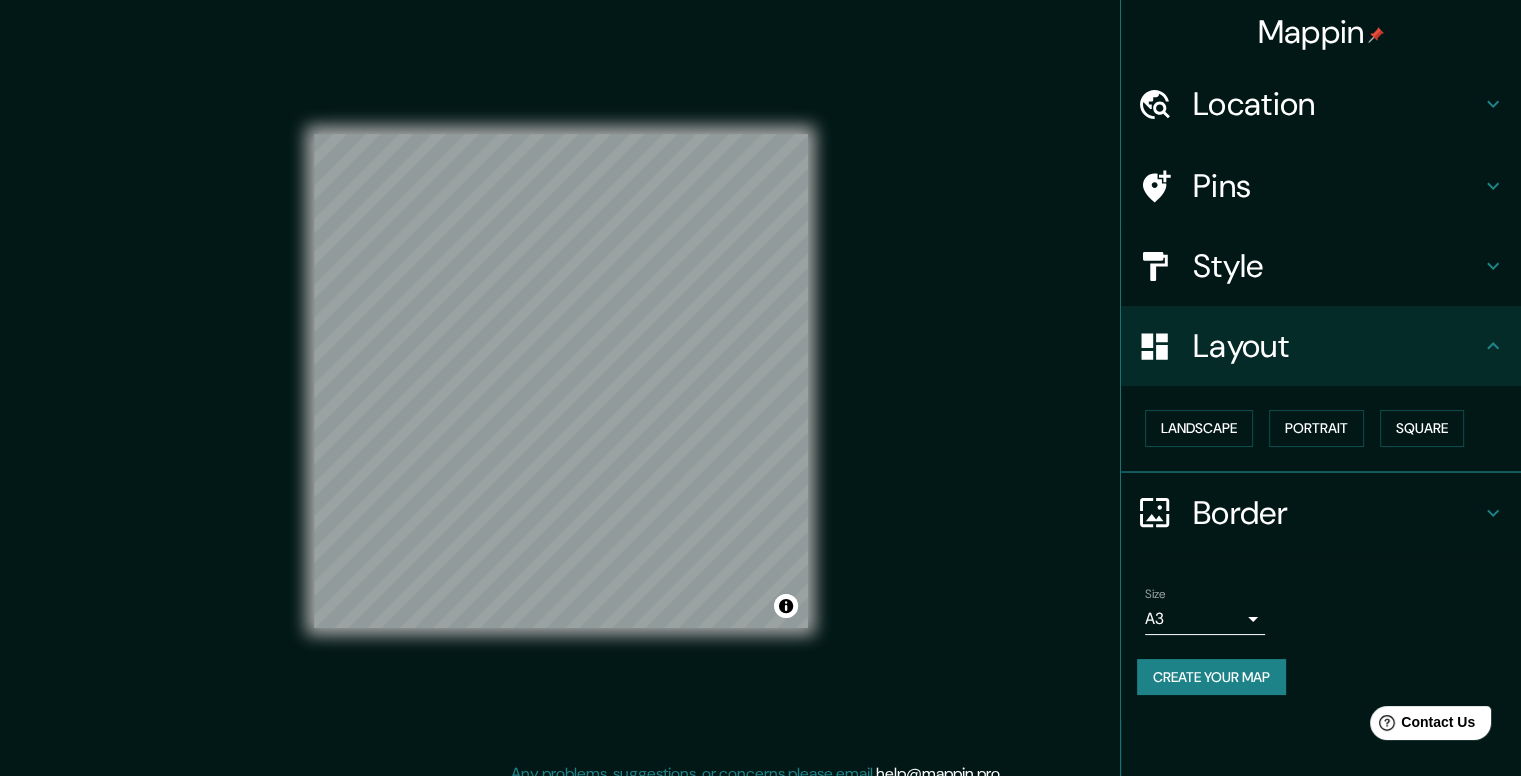 click on "Mappin Location [CITY], Región Metropolitana de [CITY], Chile Pins Style Layout Landscape Portrait Square Border Choose a border.  Hint : you can make layers of the frame opaque to create some cool effects. None Simple Transparent Fancy Size A3 a4 Create your map © Mapbox   © OpenStreetMap   Improve this map Any problems, suggestions, or concerns please email    help@mappin.pro . . ." at bounding box center [760, 397] 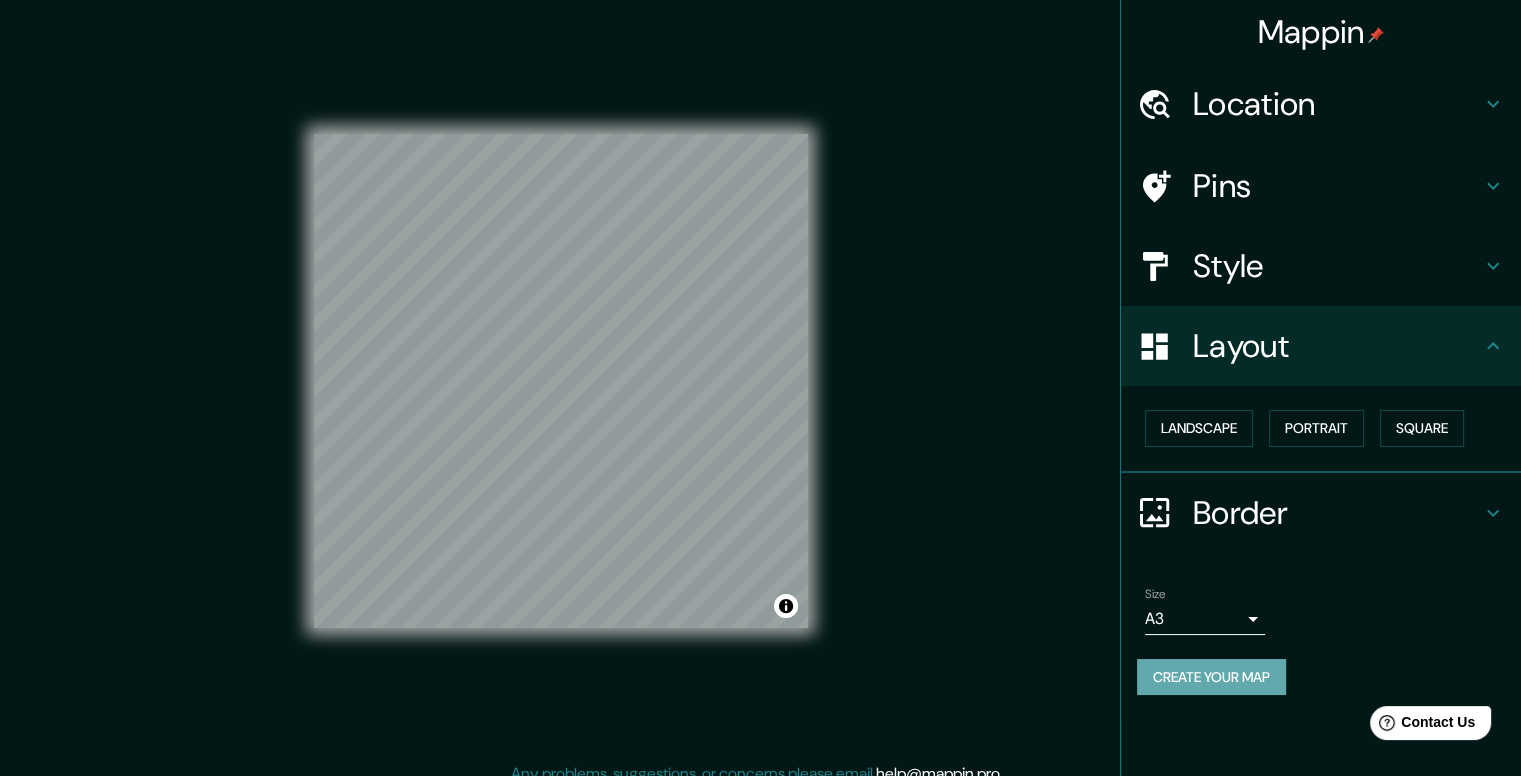 click on "Create your map" at bounding box center [1211, 677] 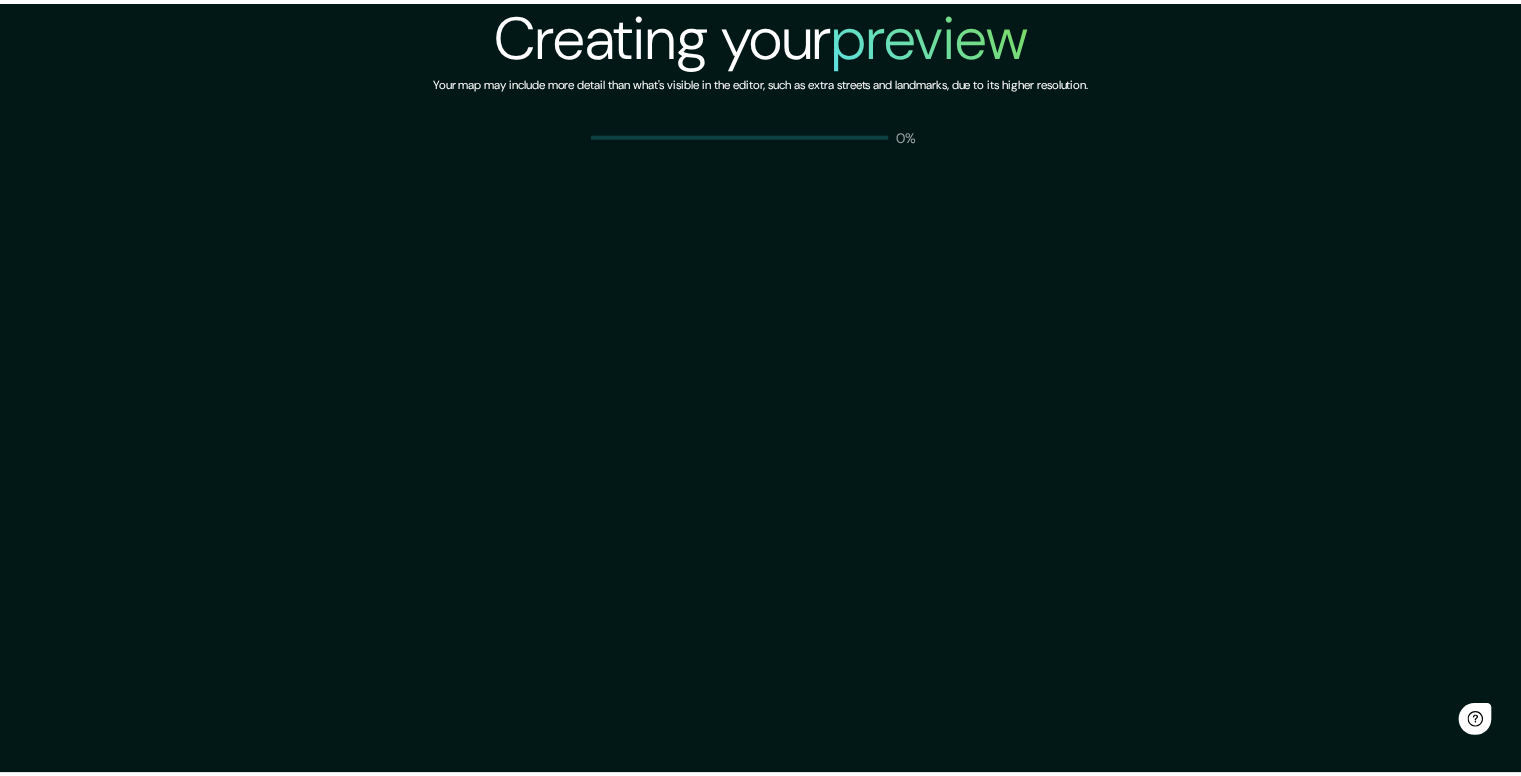 scroll, scrollTop: 0, scrollLeft: 0, axis: both 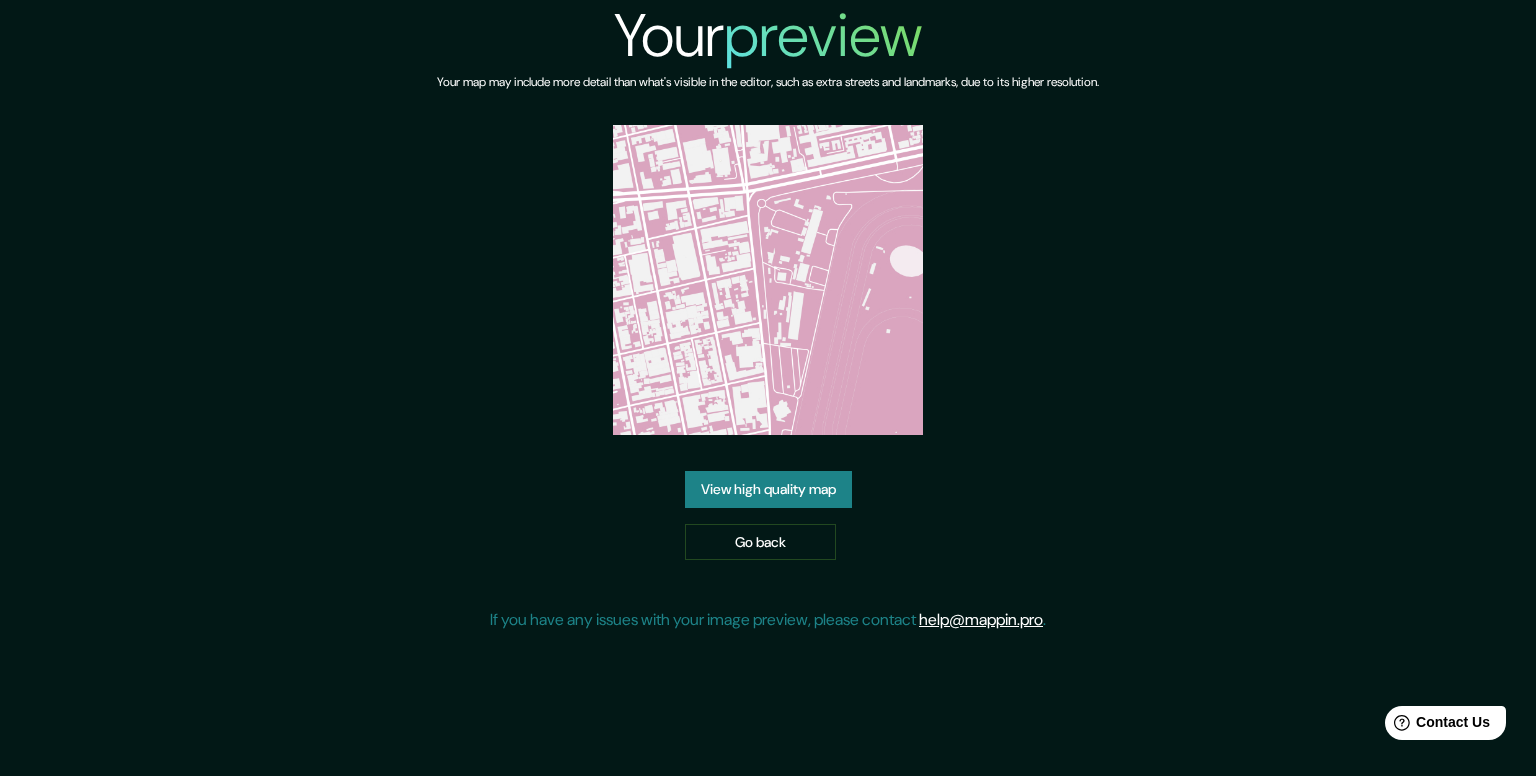 click on "View high quality map" at bounding box center [768, 489] 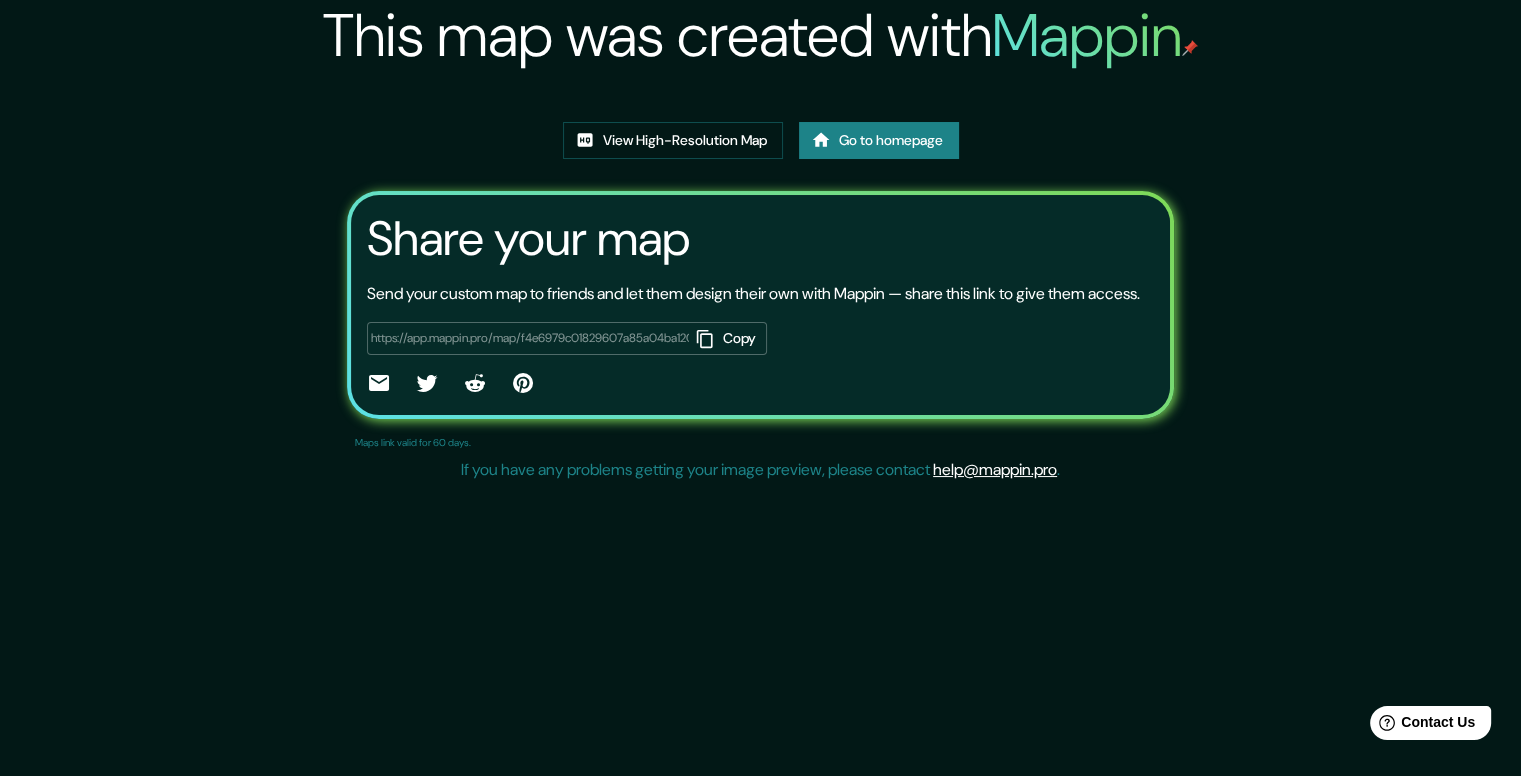 scroll, scrollTop: 100, scrollLeft: 0, axis: vertical 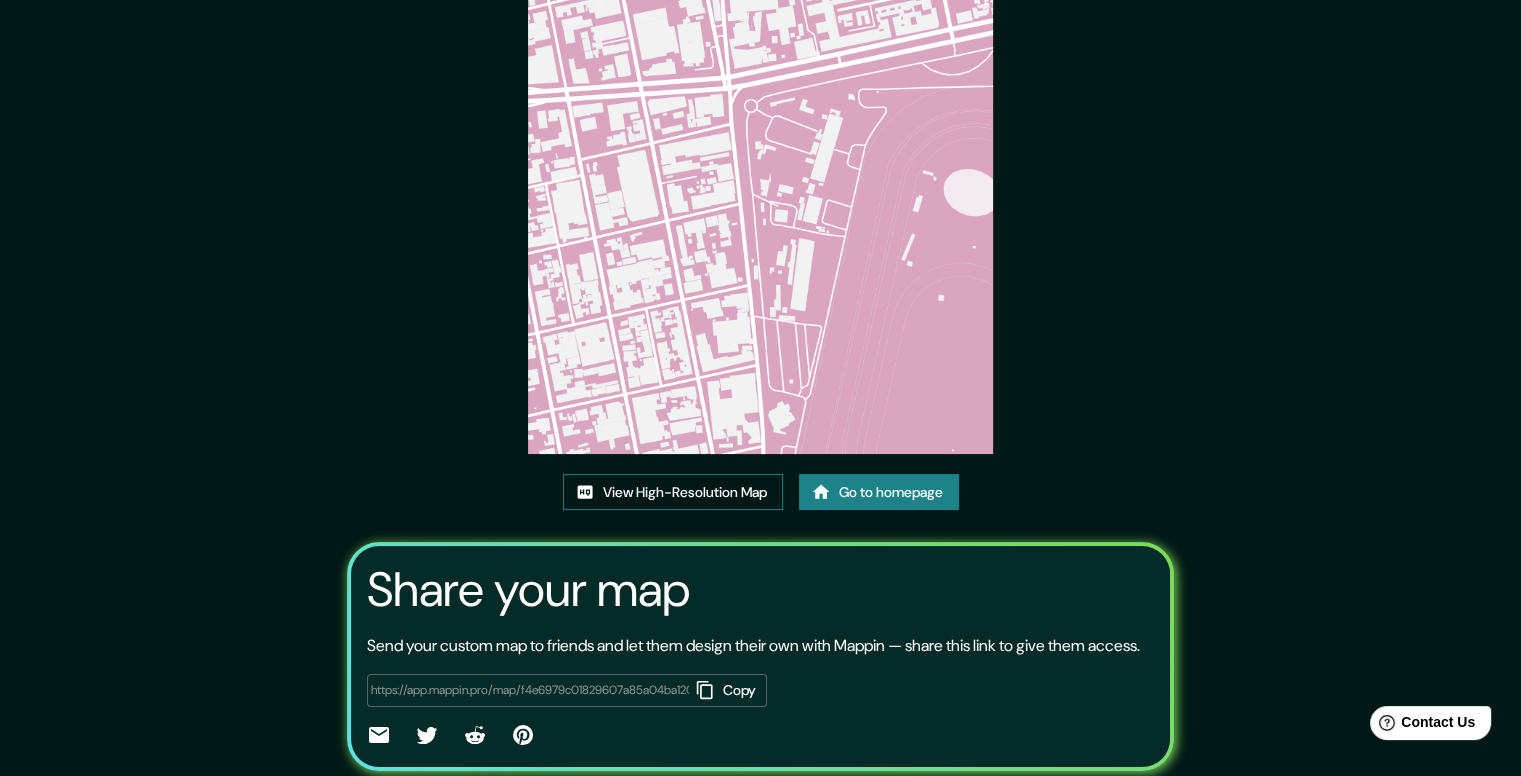 click on "View High-Resolution Map" at bounding box center [673, 492] 